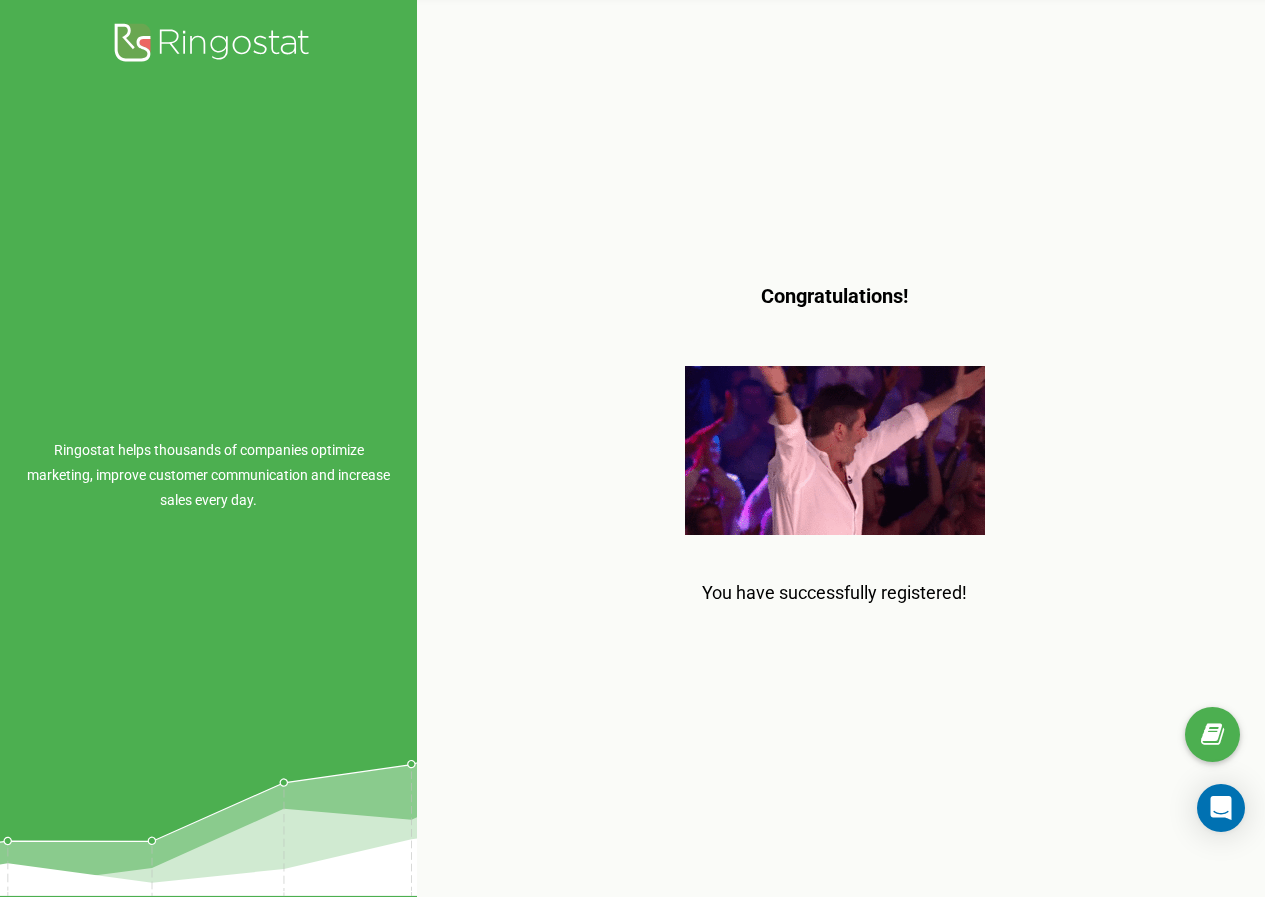 scroll, scrollTop: 0, scrollLeft: 0, axis: both 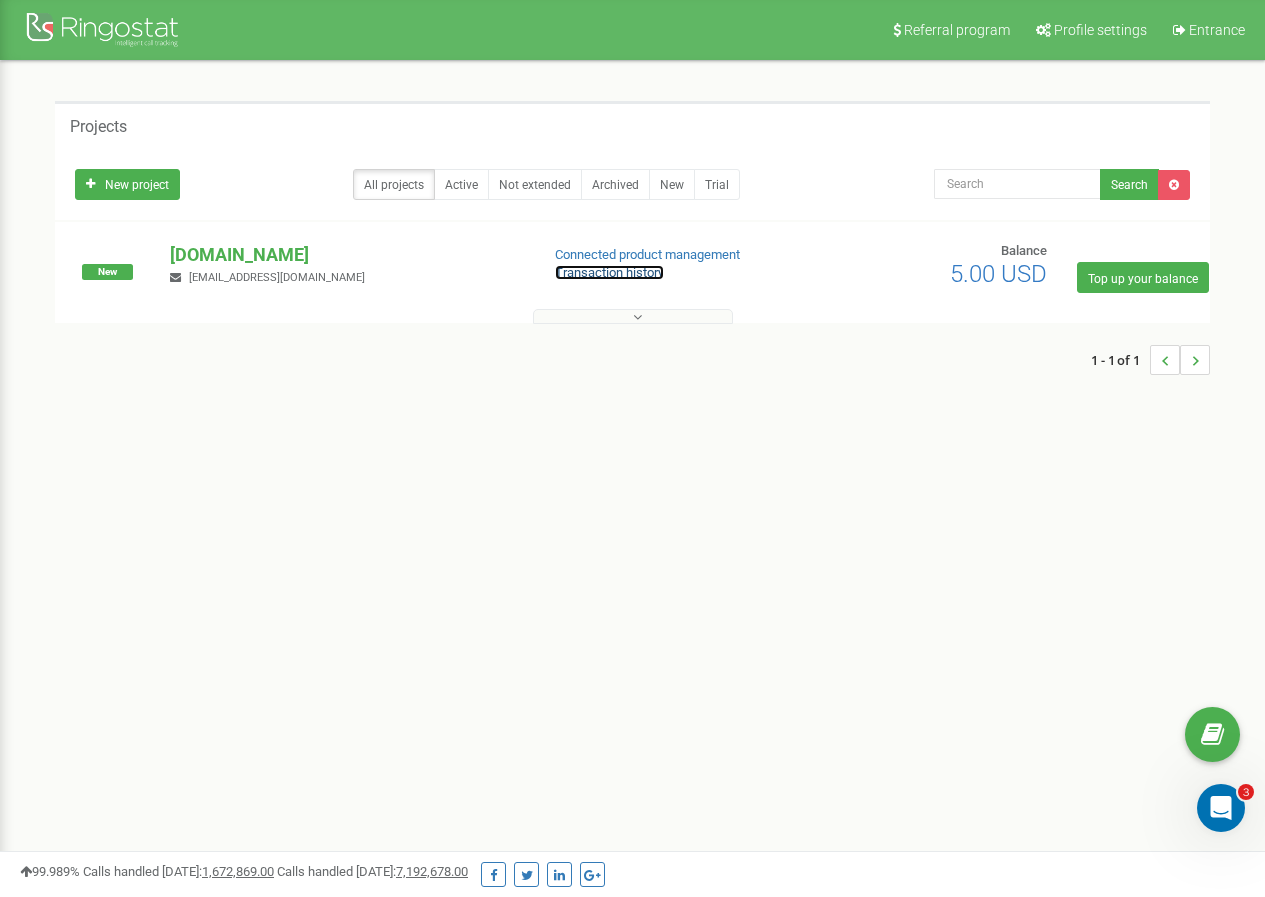 click on "Transaction history" at bounding box center [609, 272] 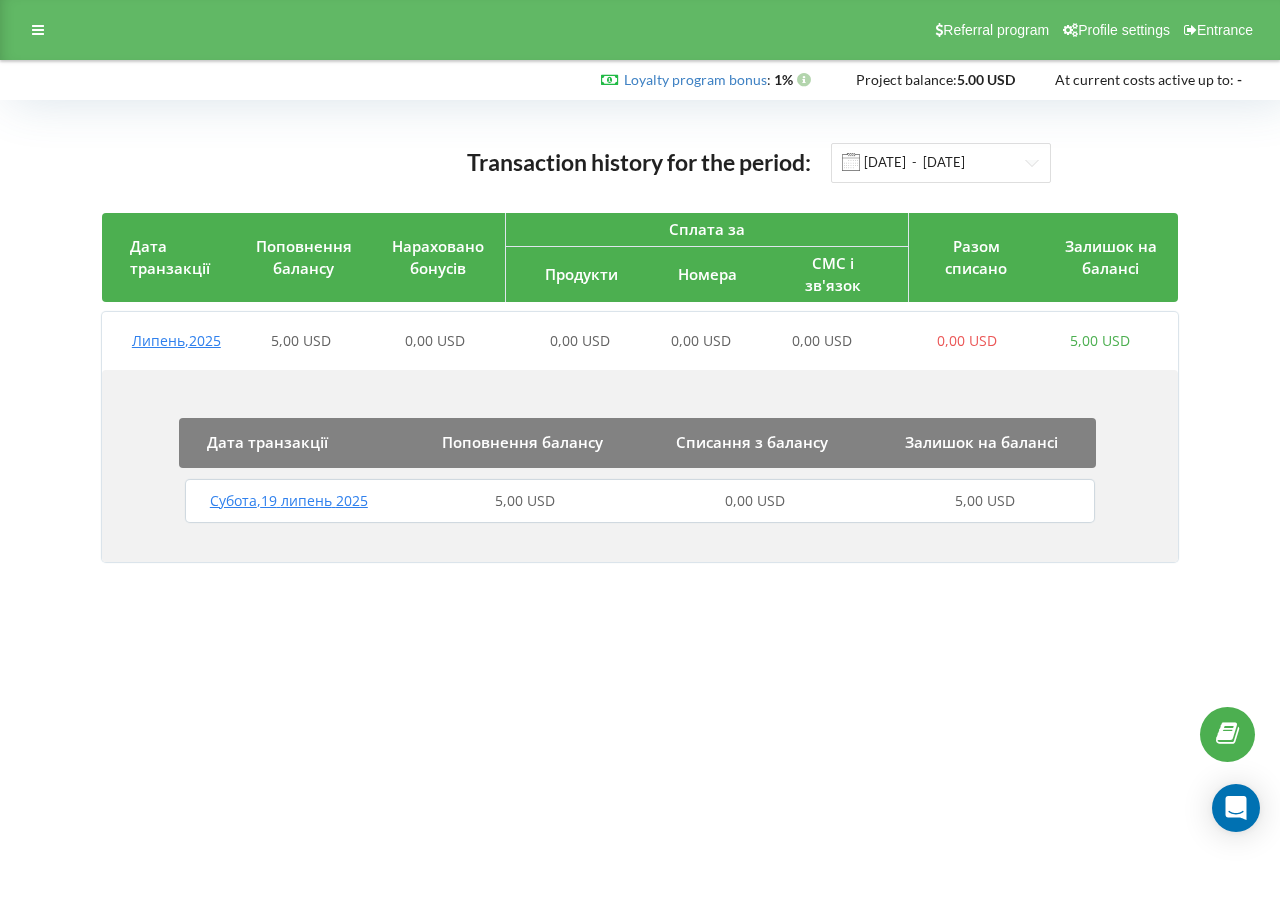scroll, scrollTop: 0, scrollLeft: 0, axis: both 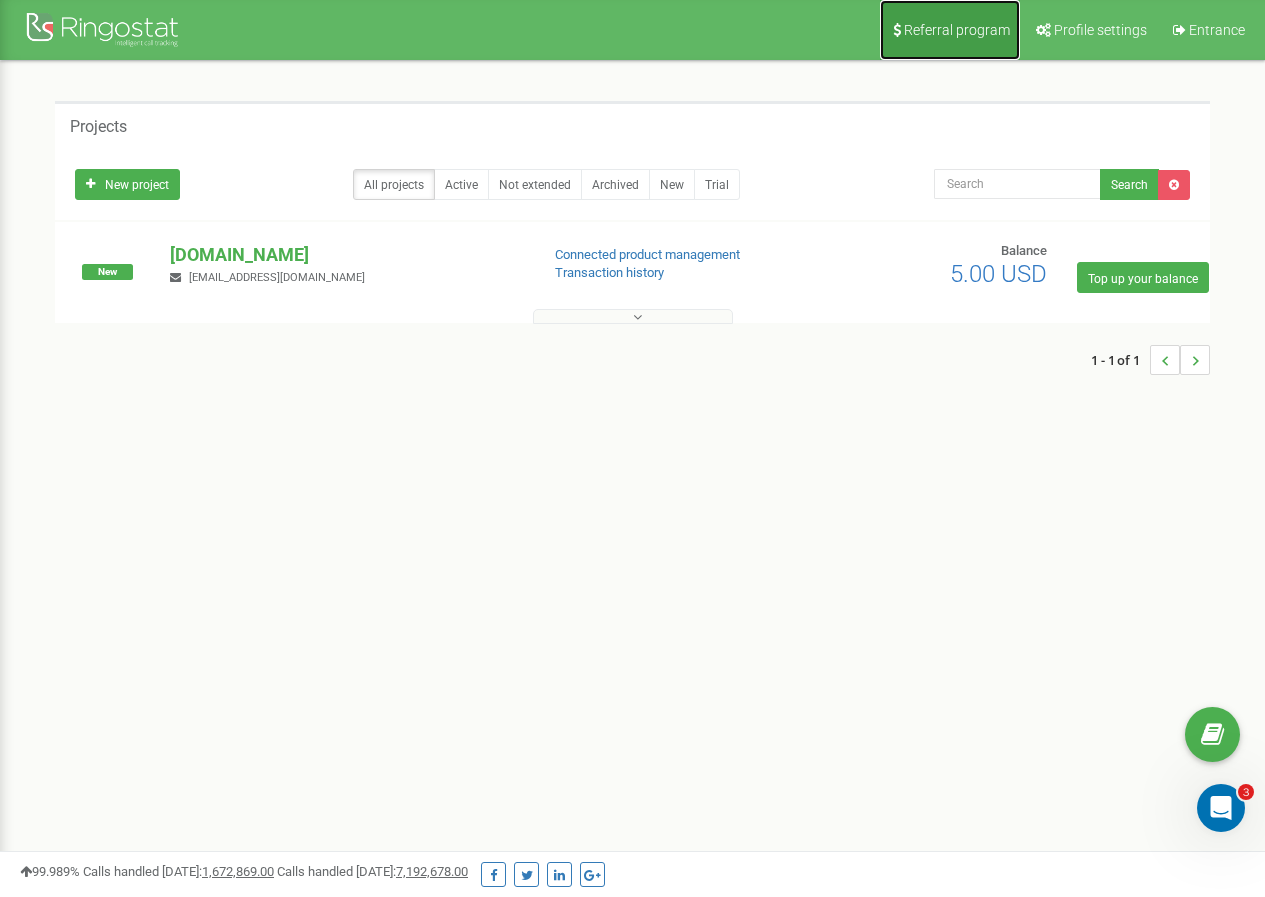 click on "Referral program" at bounding box center (957, 30) 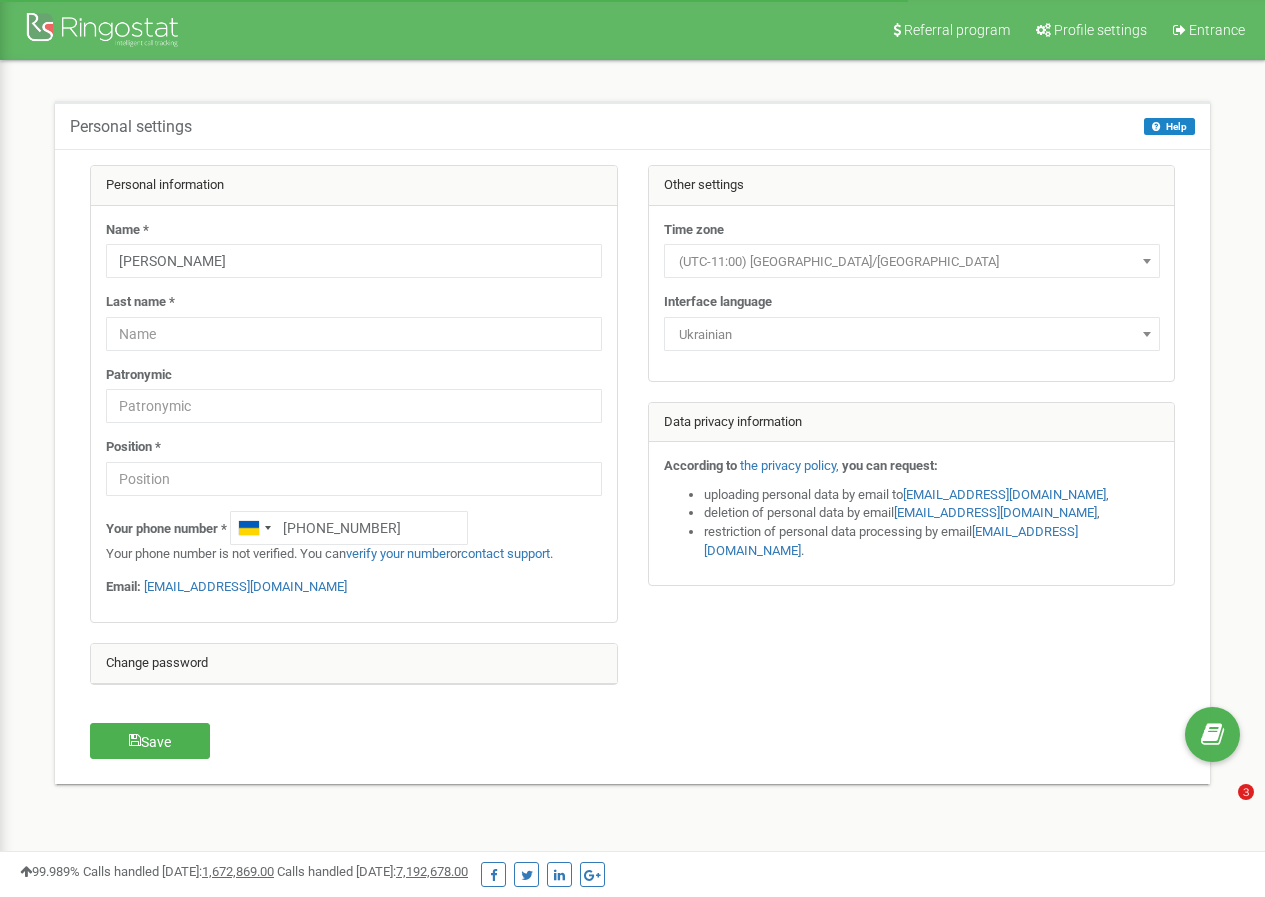 scroll, scrollTop: 0, scrollLeft: 0, axis: both 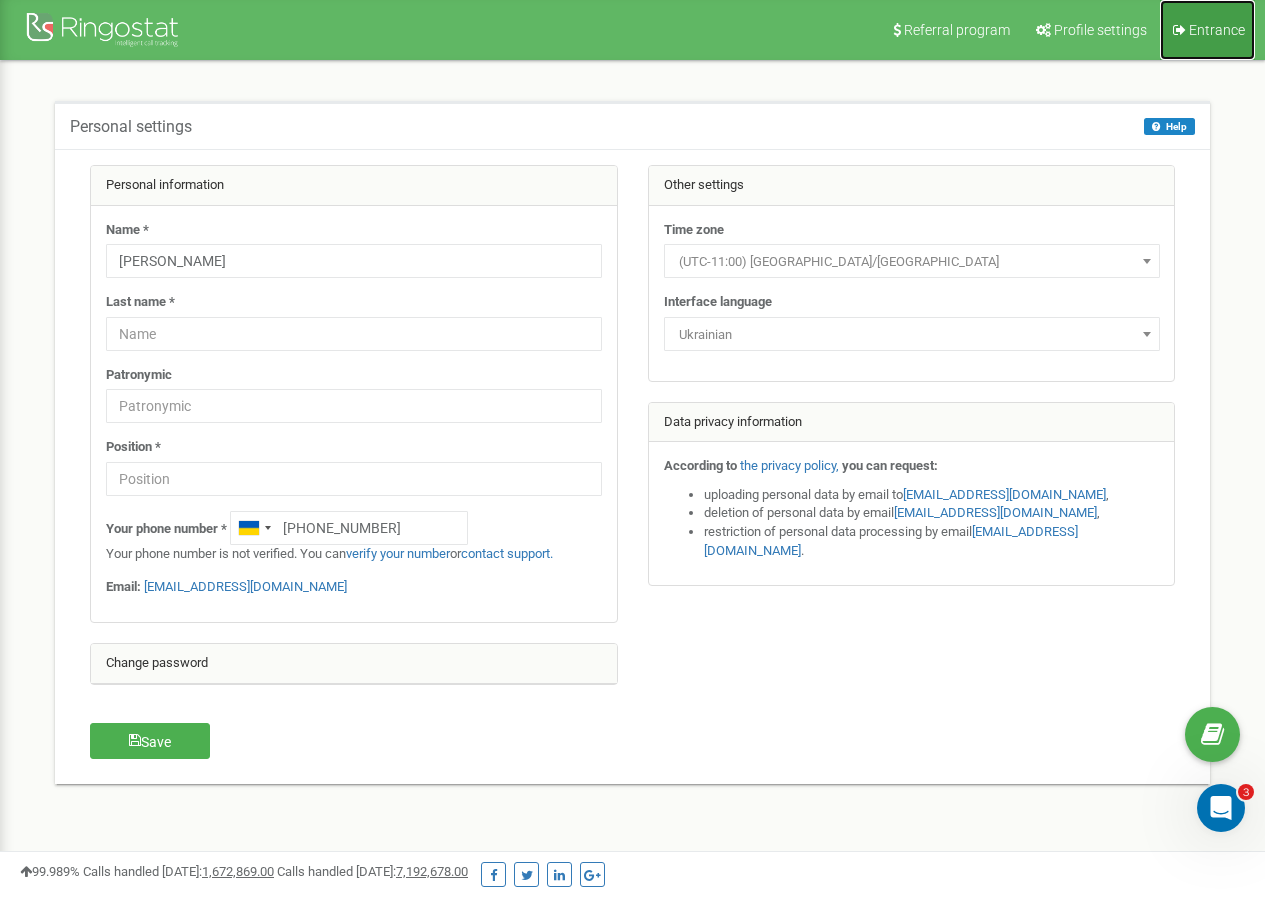 click on "Entrance" at bounding box center [1217, 30] 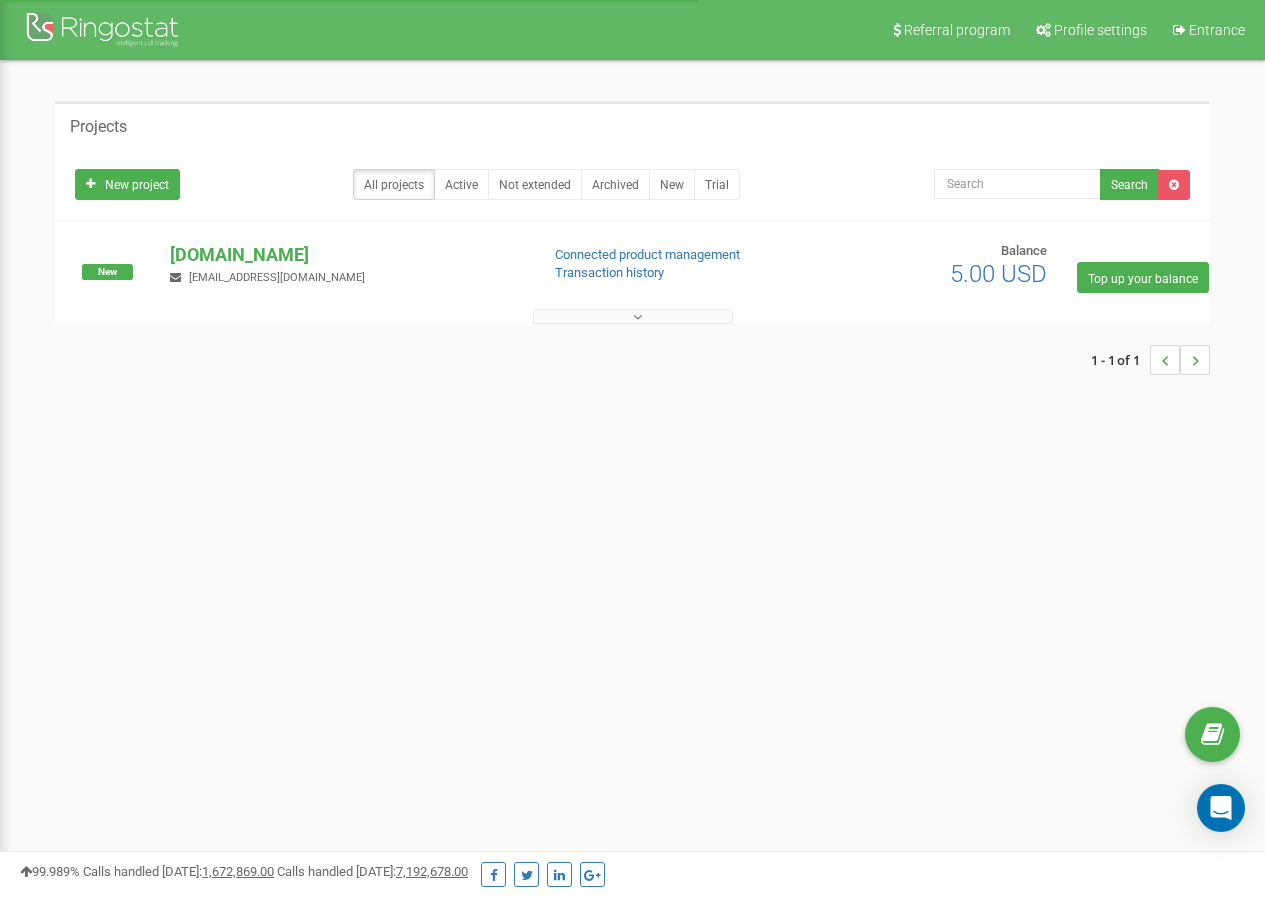 scroll, scrollTop: 0, scrollLeft: 0, axis: both 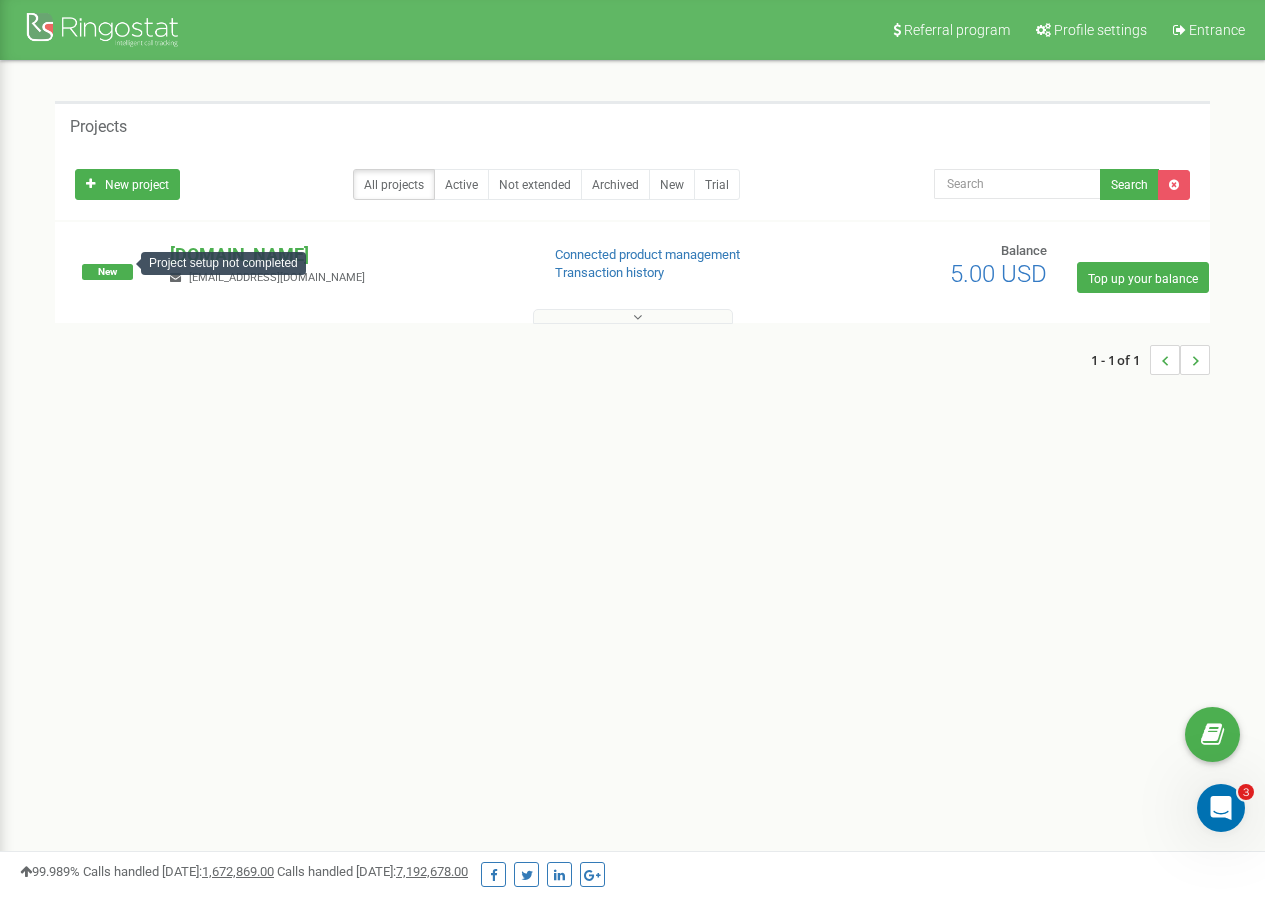 click on "New" at bounding box center (107, 271) 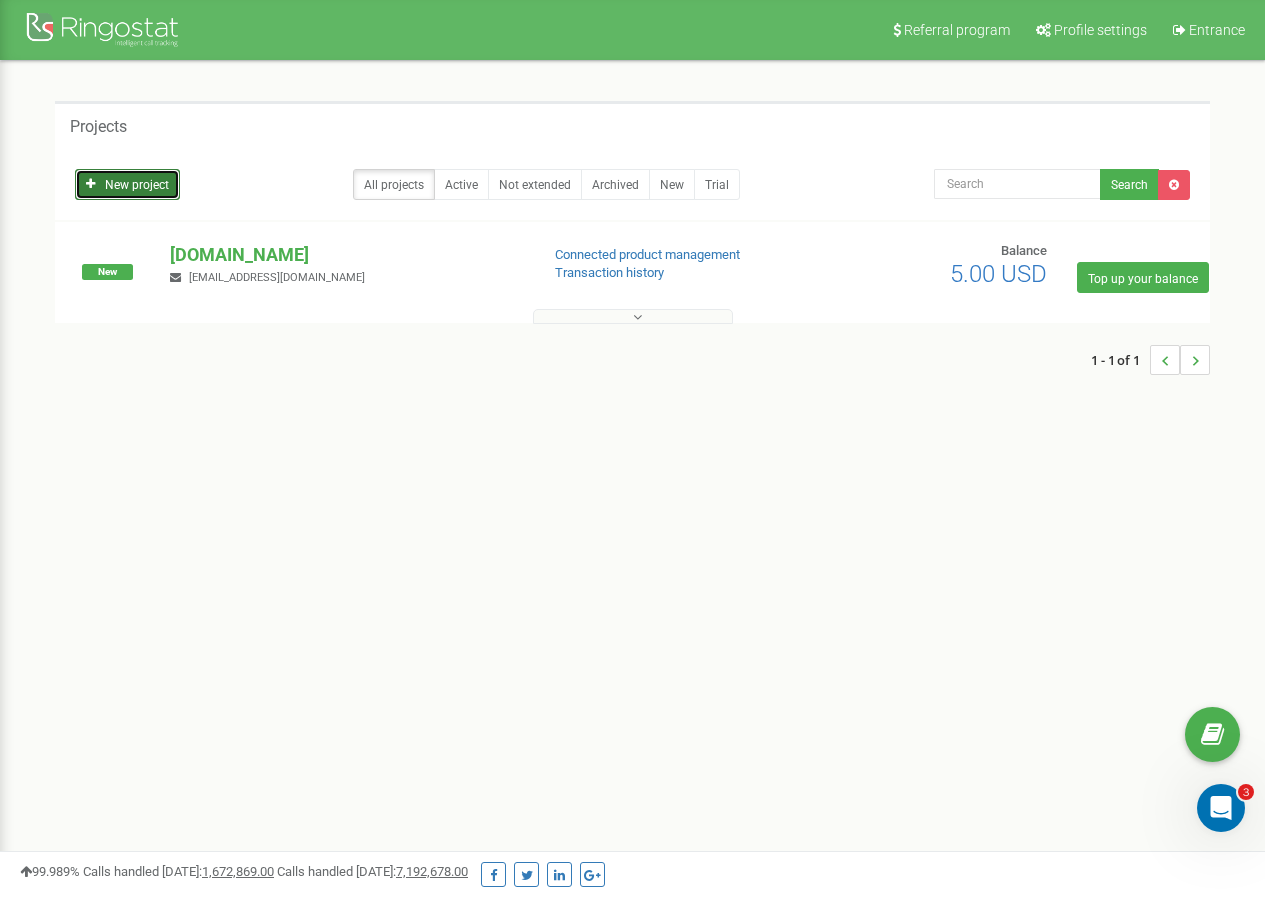 click on "New project" at bounding box center (137, 185) 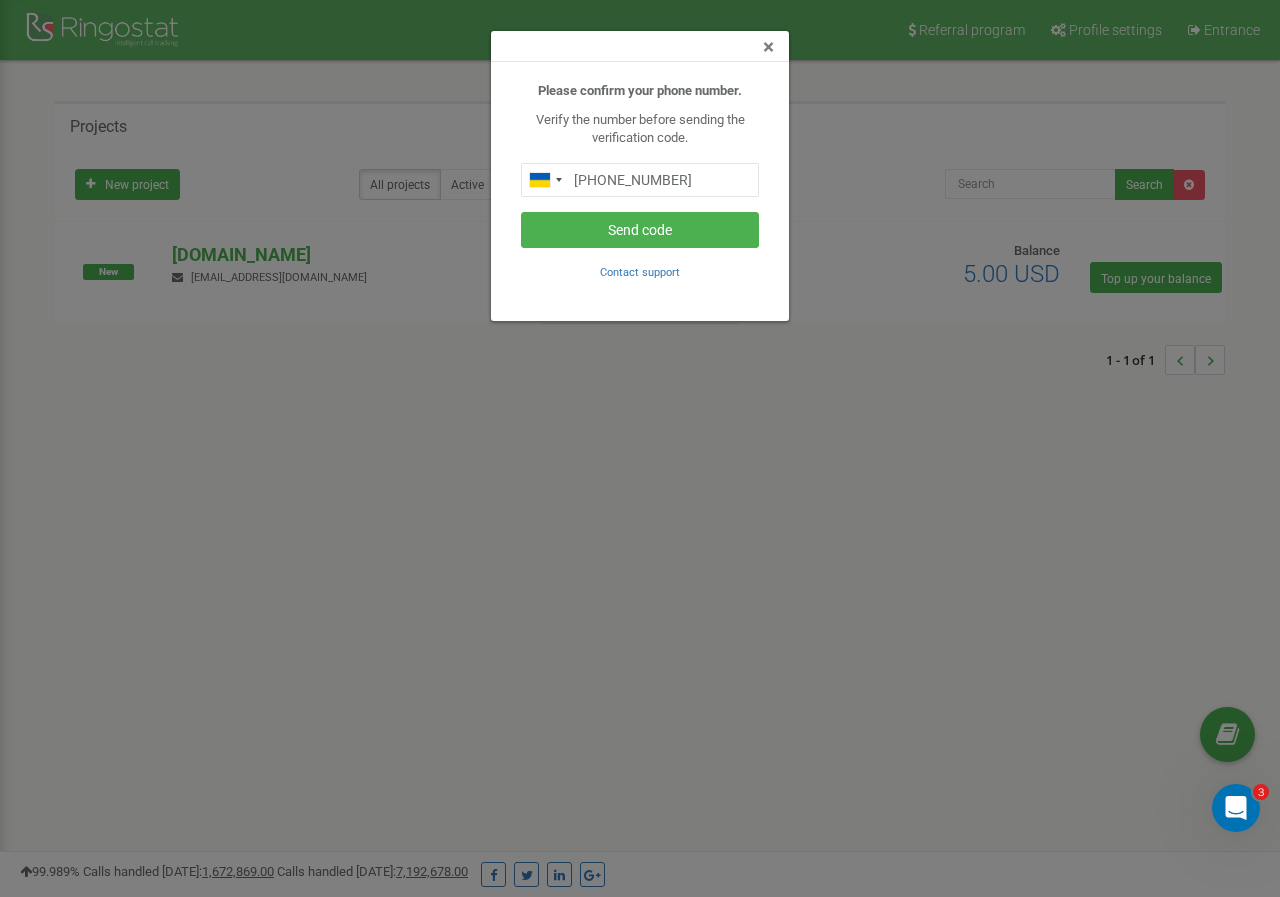 click on "×" at bounding box center [768, 47] 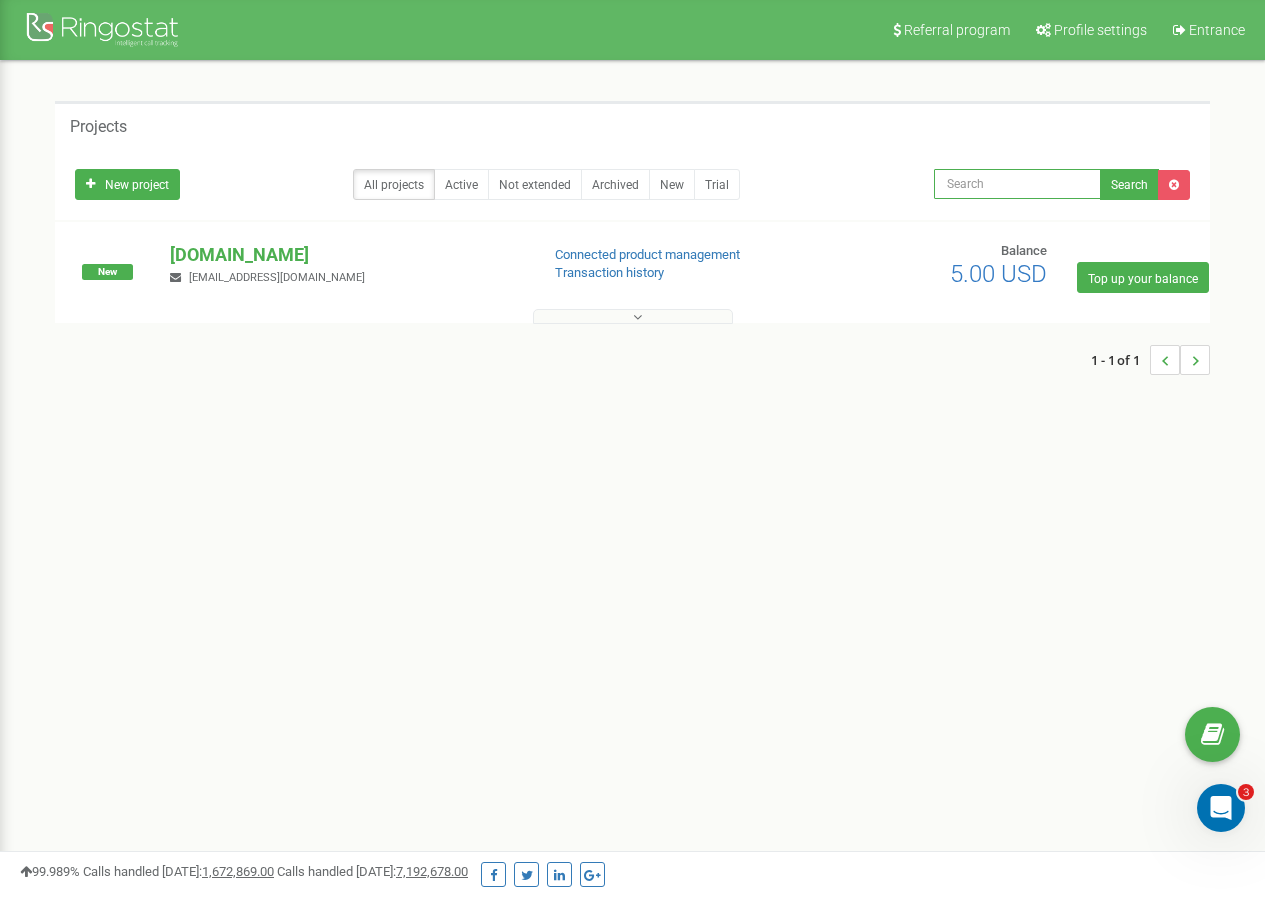 click at bounding box center (1017, 184) 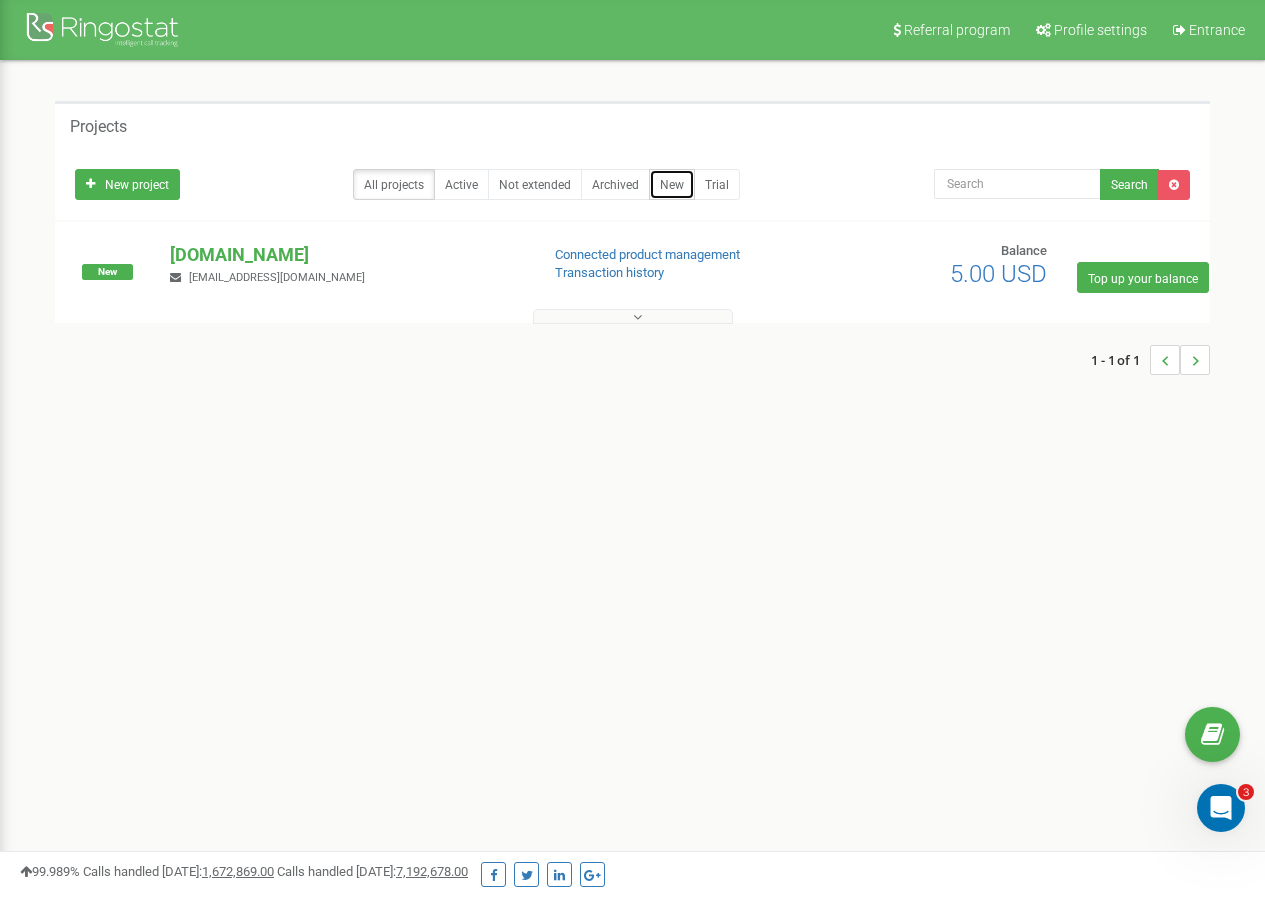 click on "New" at bounding box center [672, 185] 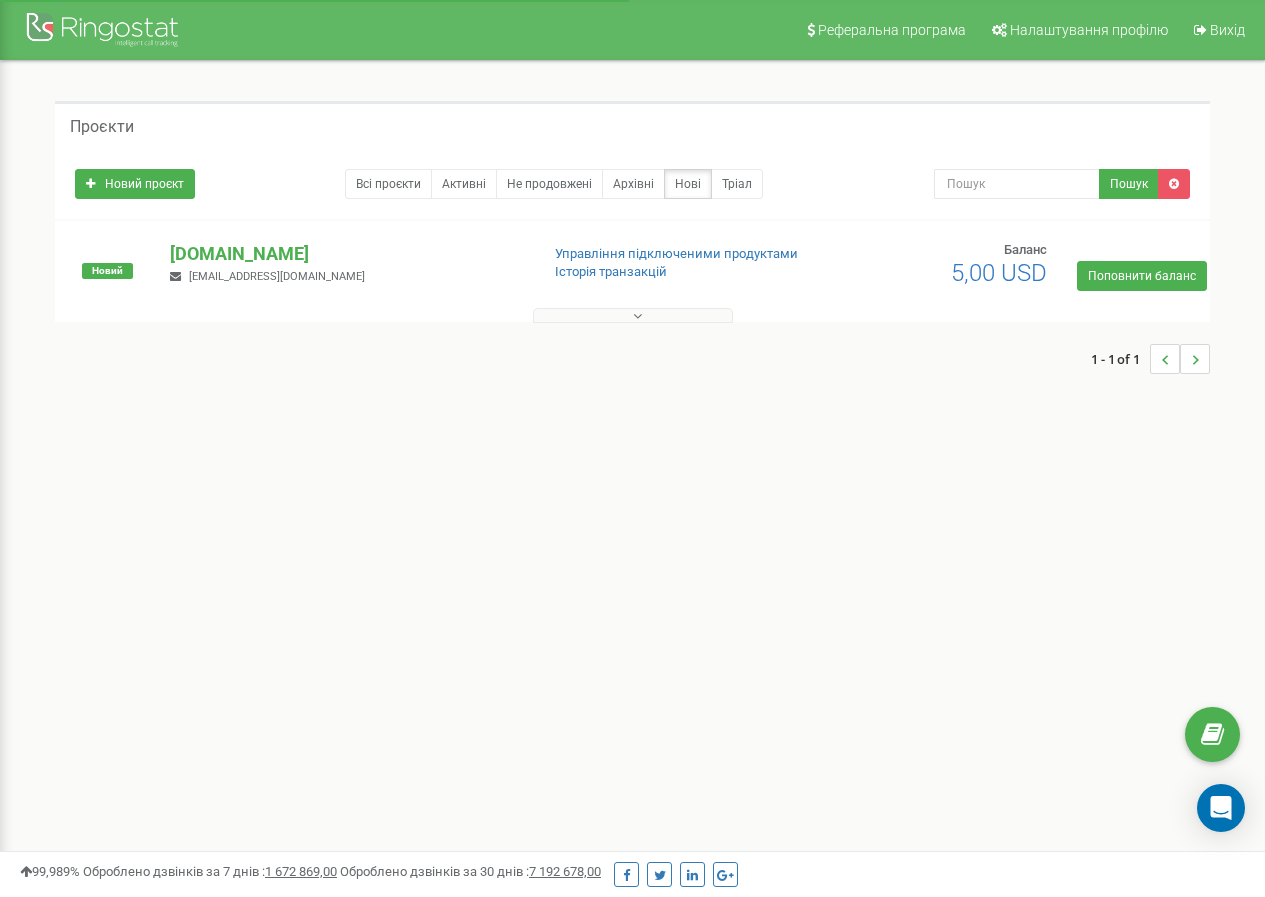 scroll, scrollTop: 0, scrollLeft: 0, axis: both 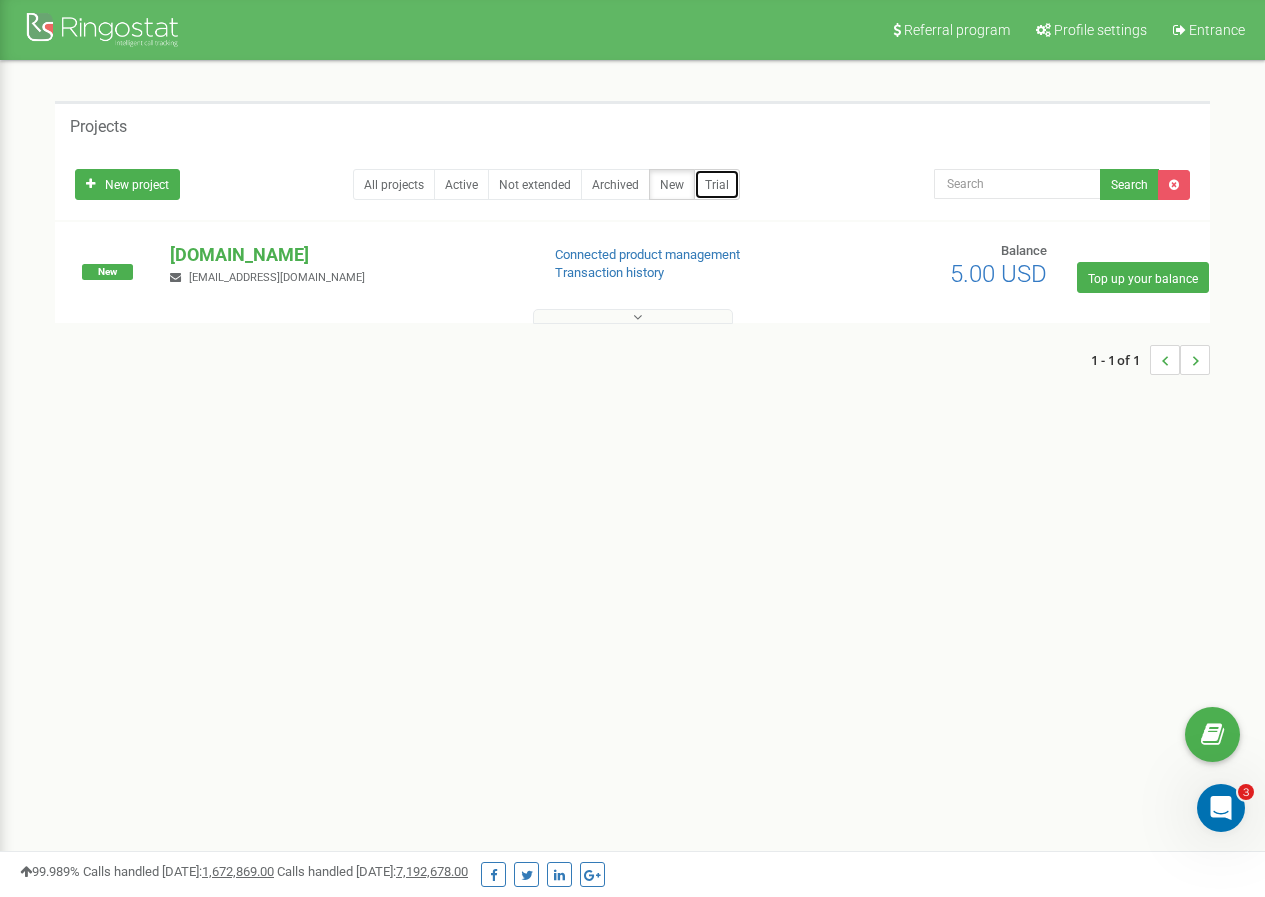 click on "Trial" at bounding box center [717, 184] 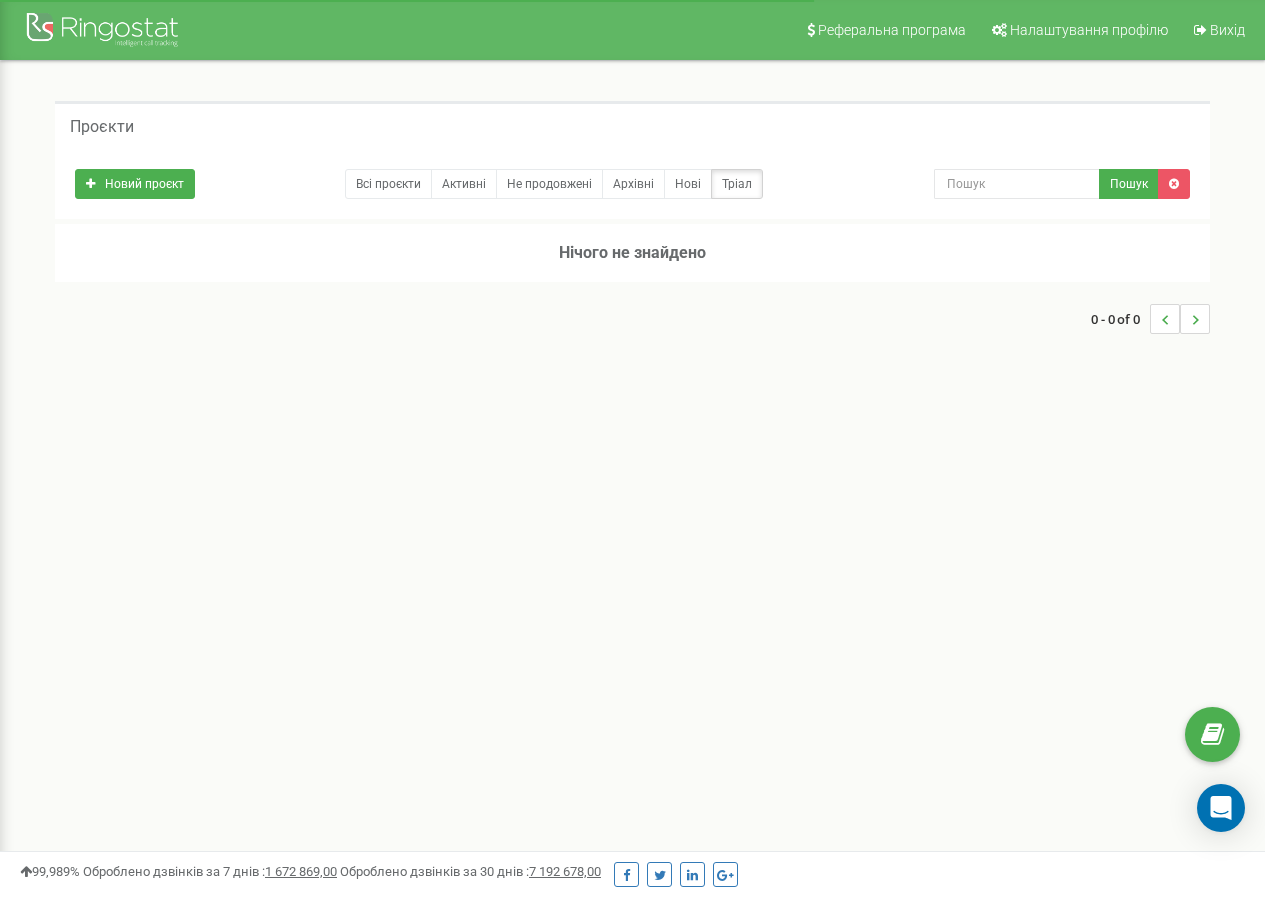 scroll, scrollTop: 0, scrollLeft: 0, axis: both 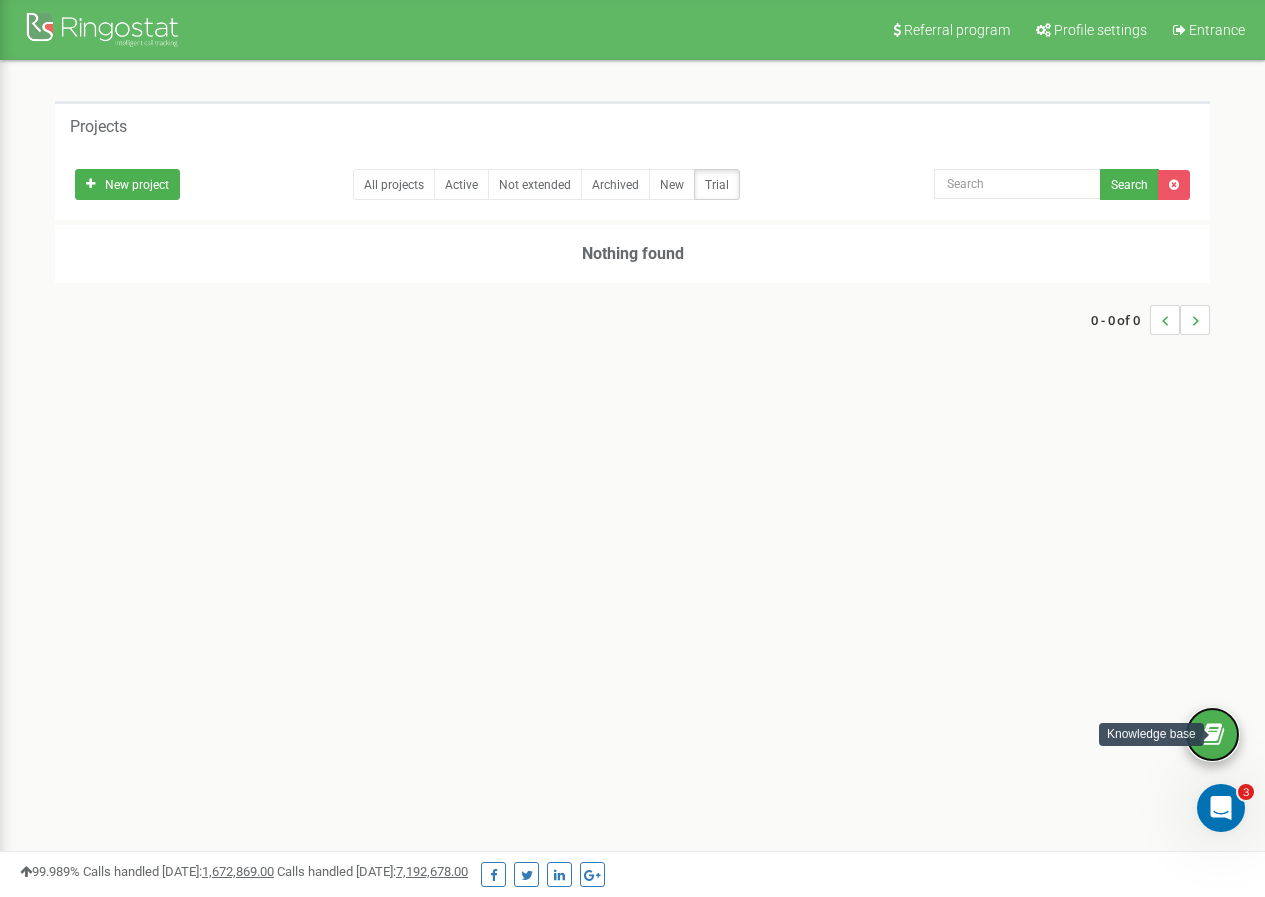 click at bounding box center (1212, 734) 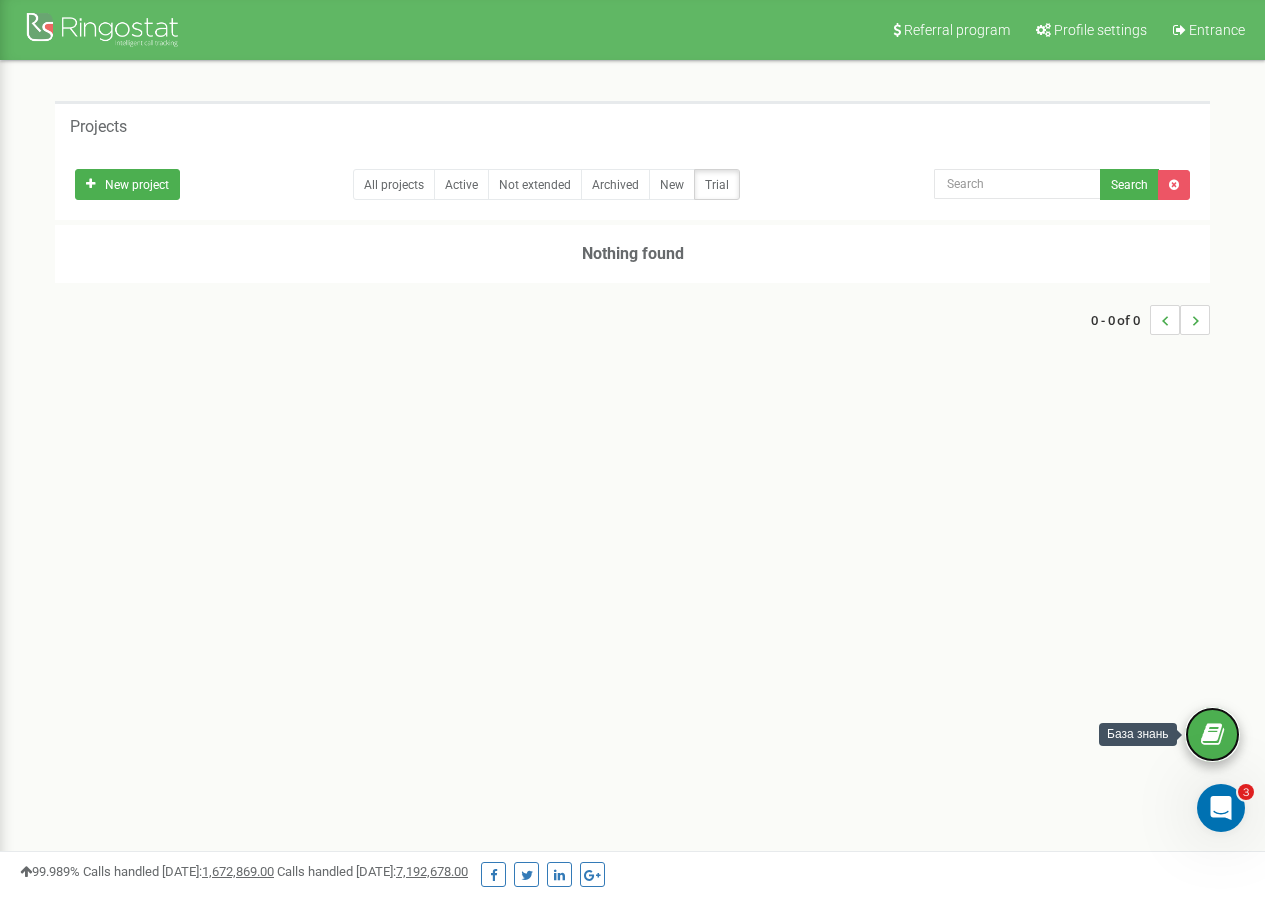 click at bounding box center [1212, 734] 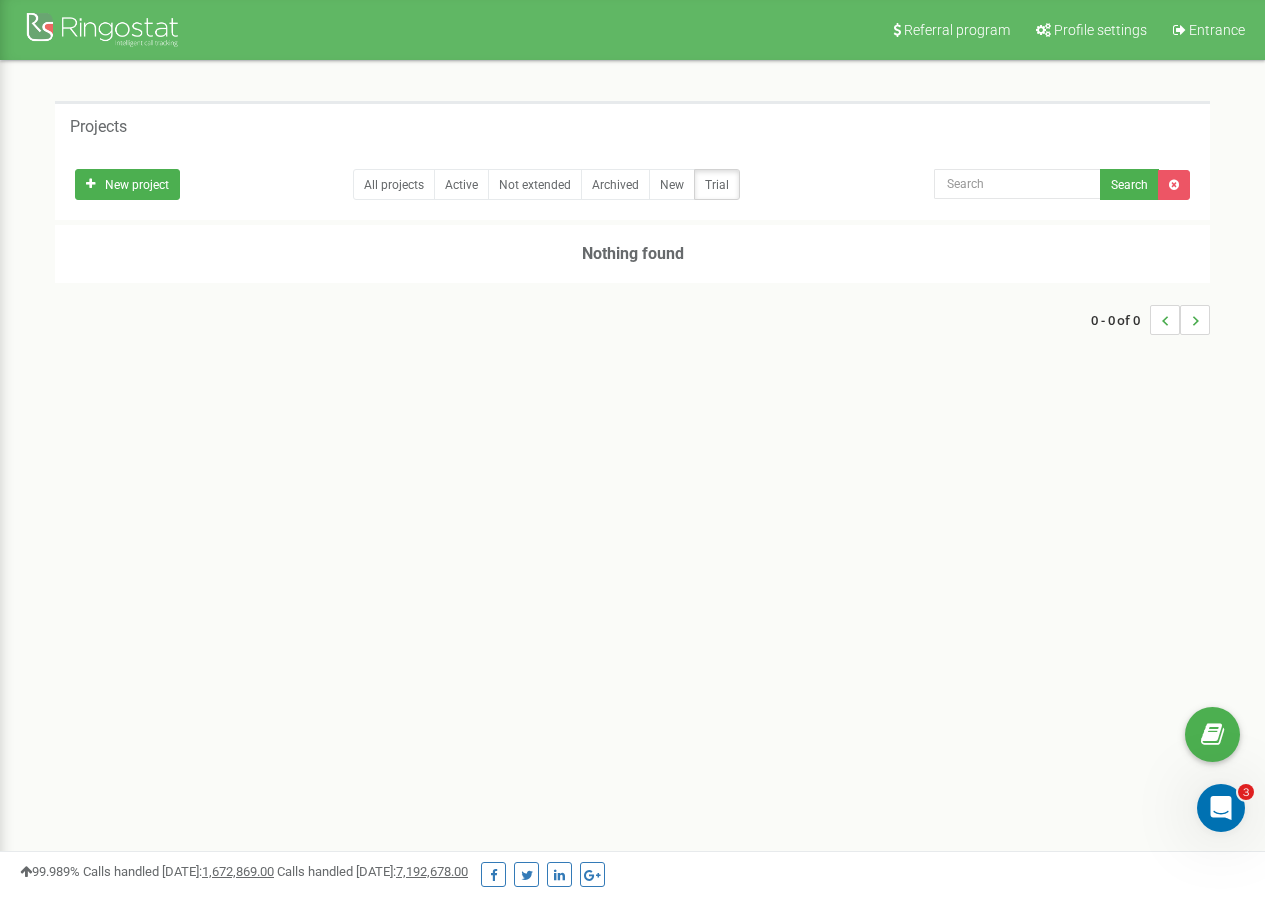 click 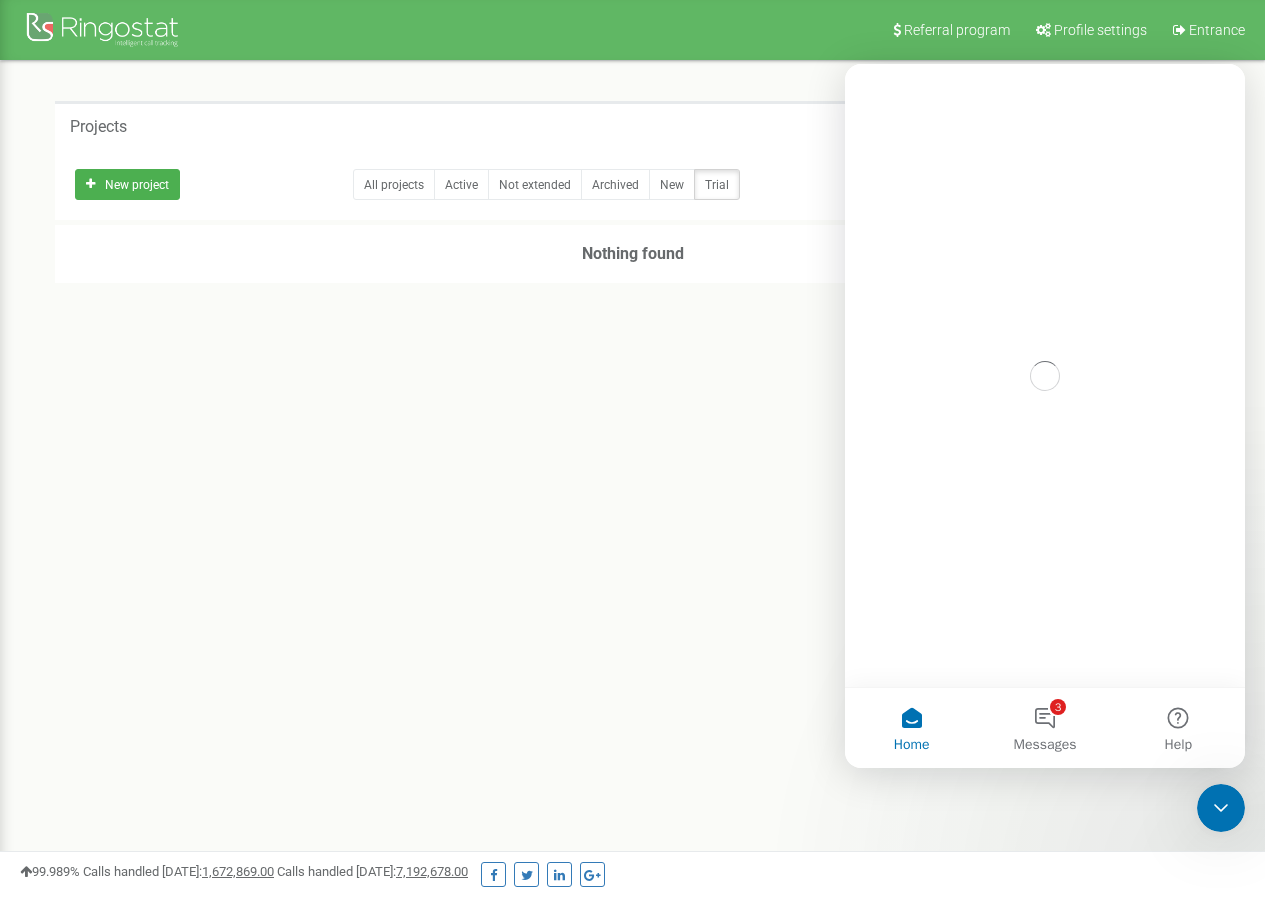scroll, scrollTop: 0, scrollLeft: 0, axis: both 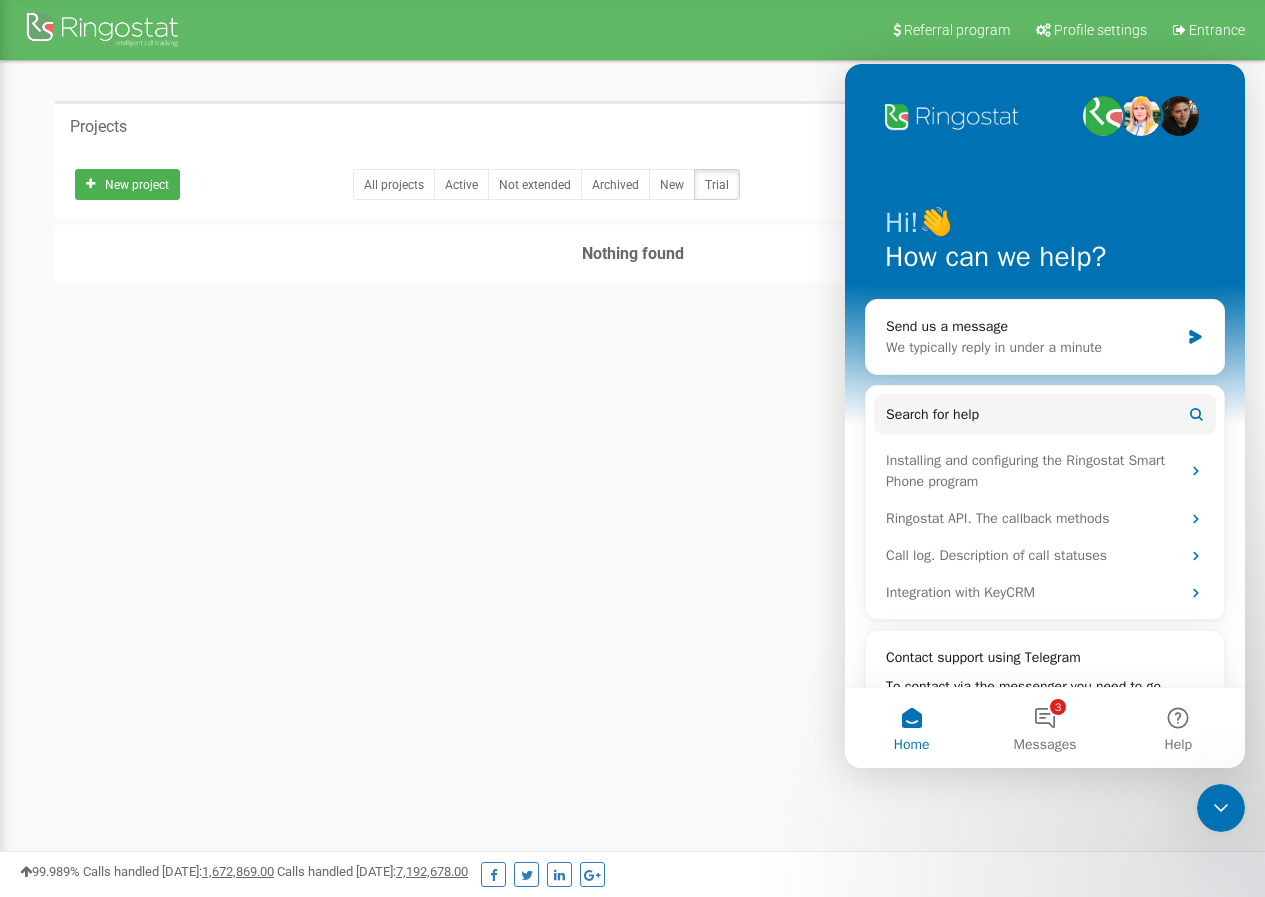 click on "Home" at bounding box center (911, 728) 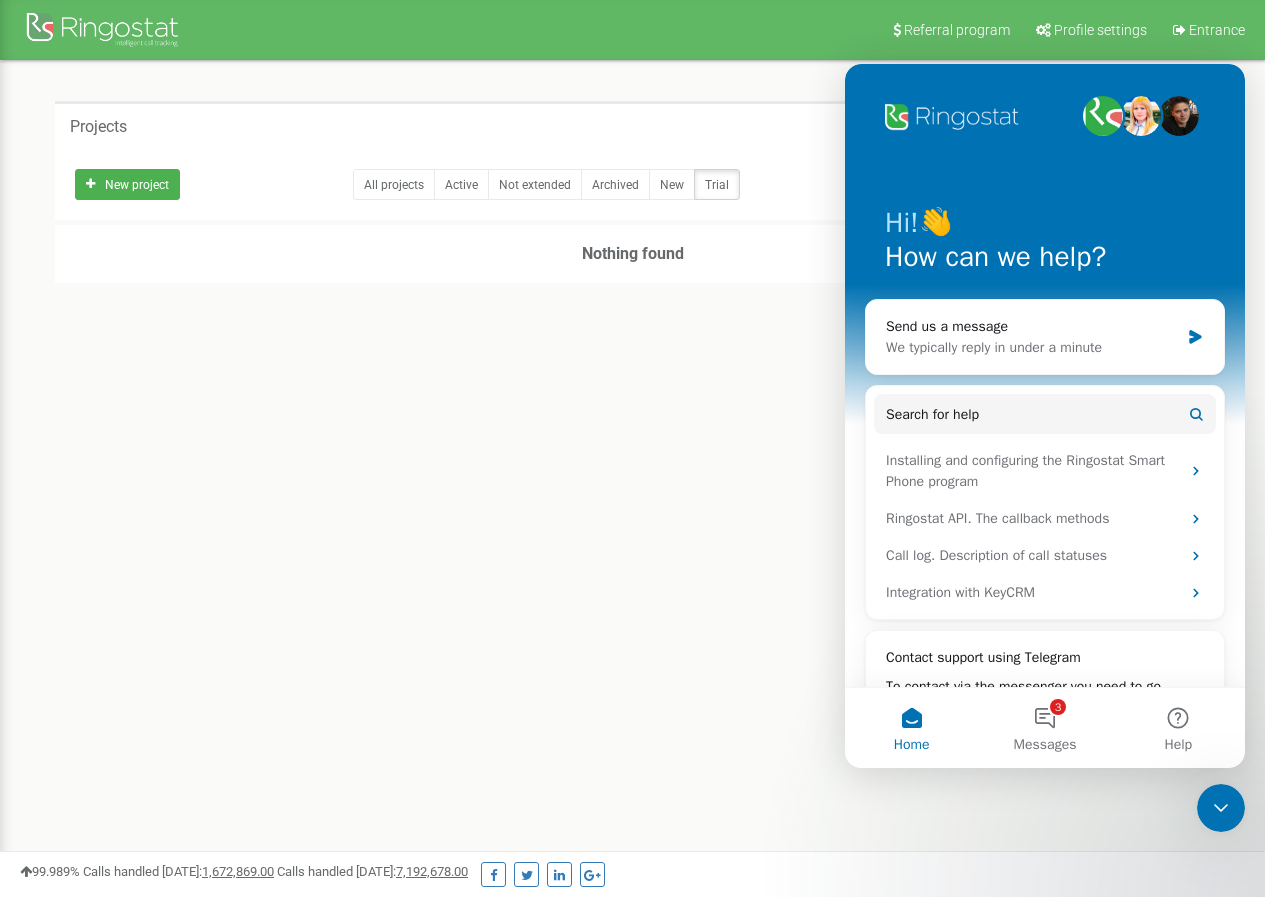 click on "Home" at bounding box center [911, 728] 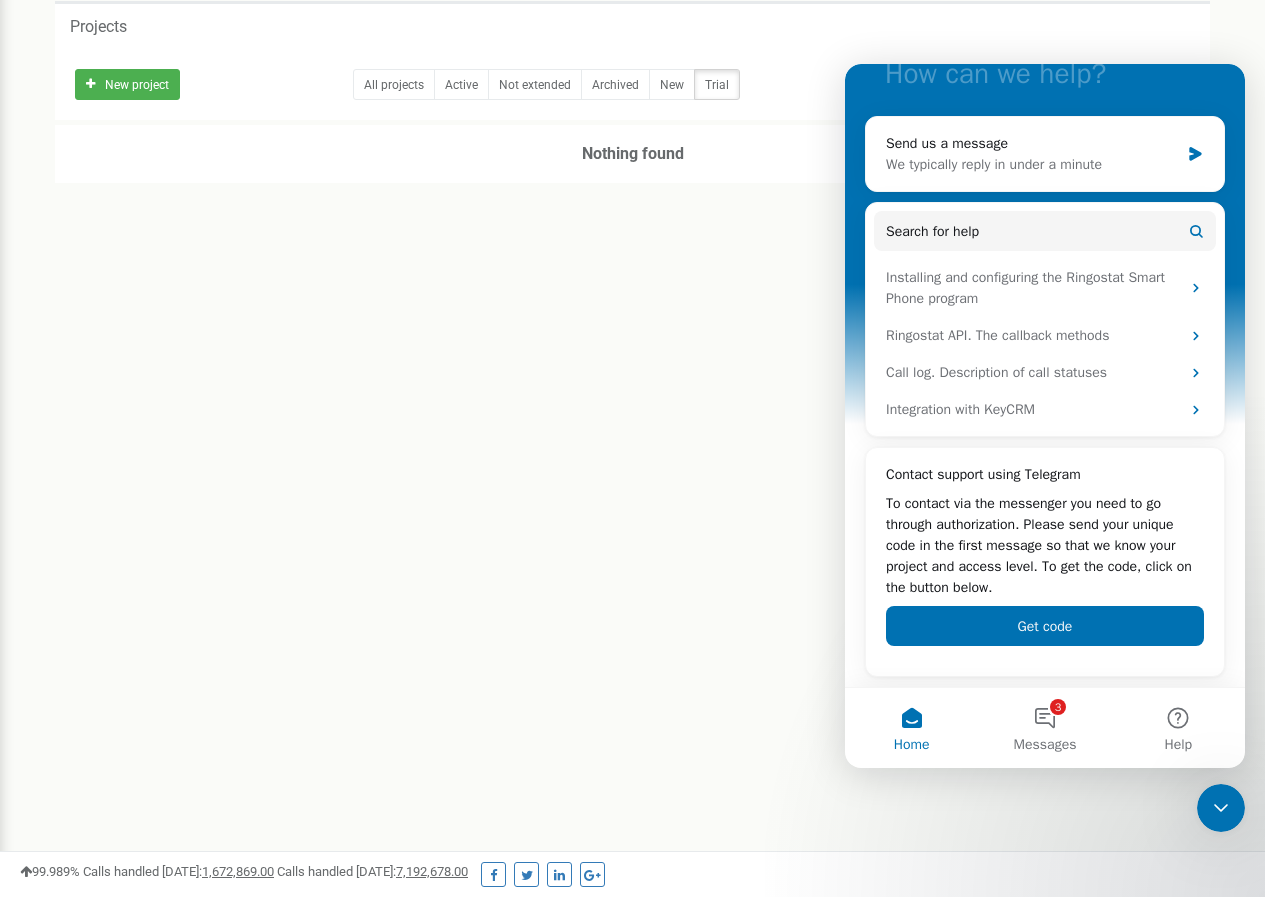 scroll, scrollTop: 303, scrollLeft: 0, axis: vertical 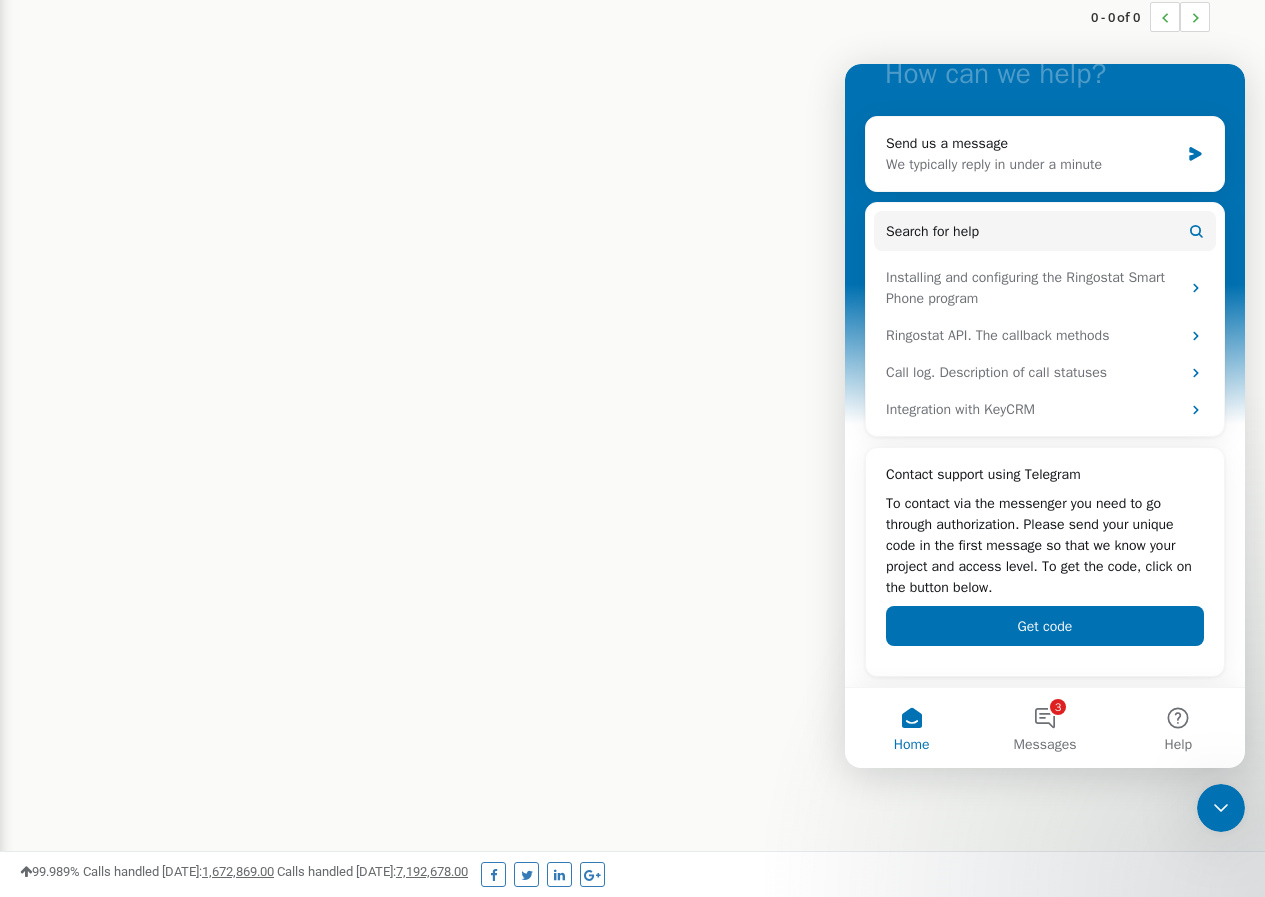 click on "Referral program
Profile settings
Entrance
Projects
New project
All projects
Active
Not extended
Archived
New
Trial" at bounding box center [632, 297] 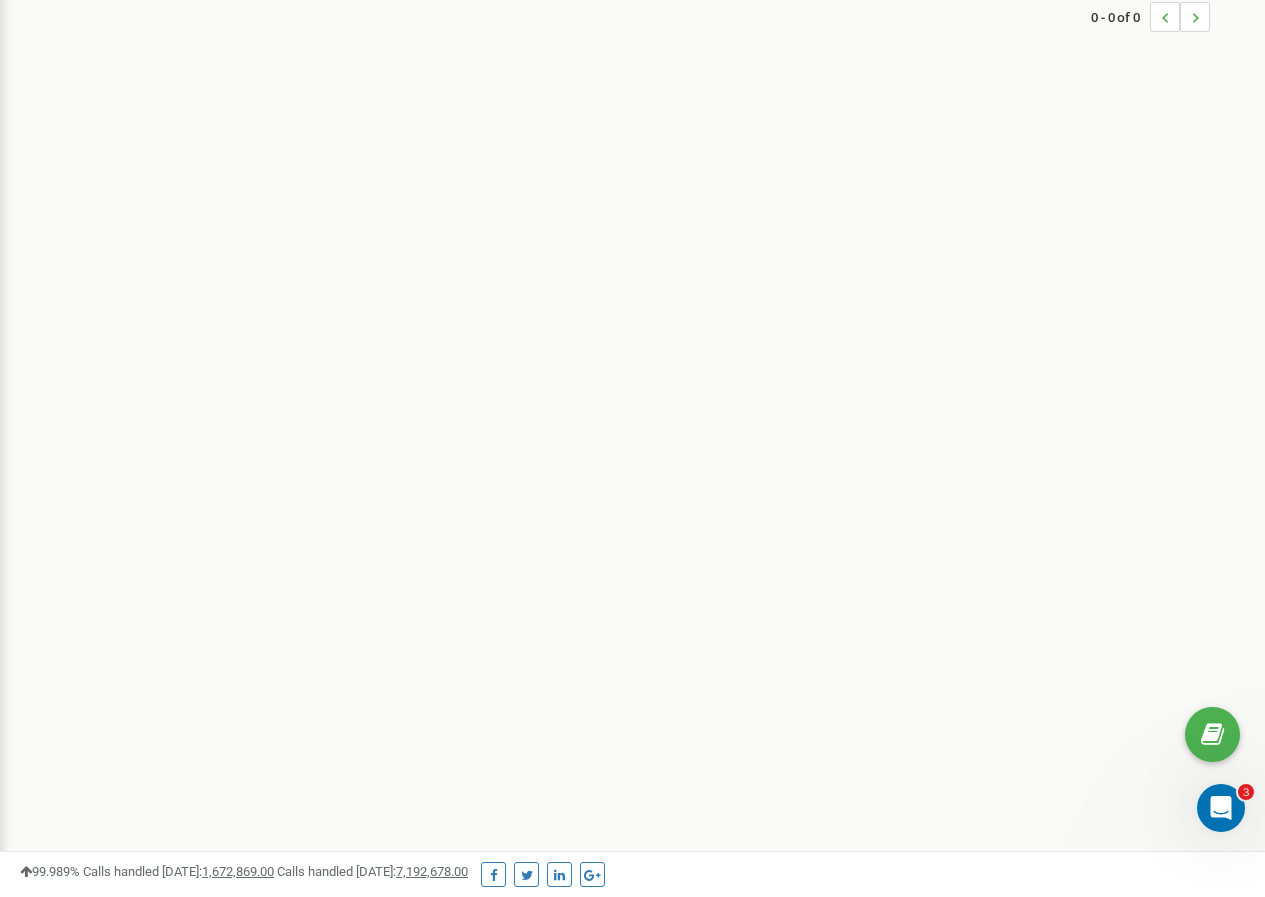 scroll, scrollTop: 0, scrollLeft: 0, axis: both 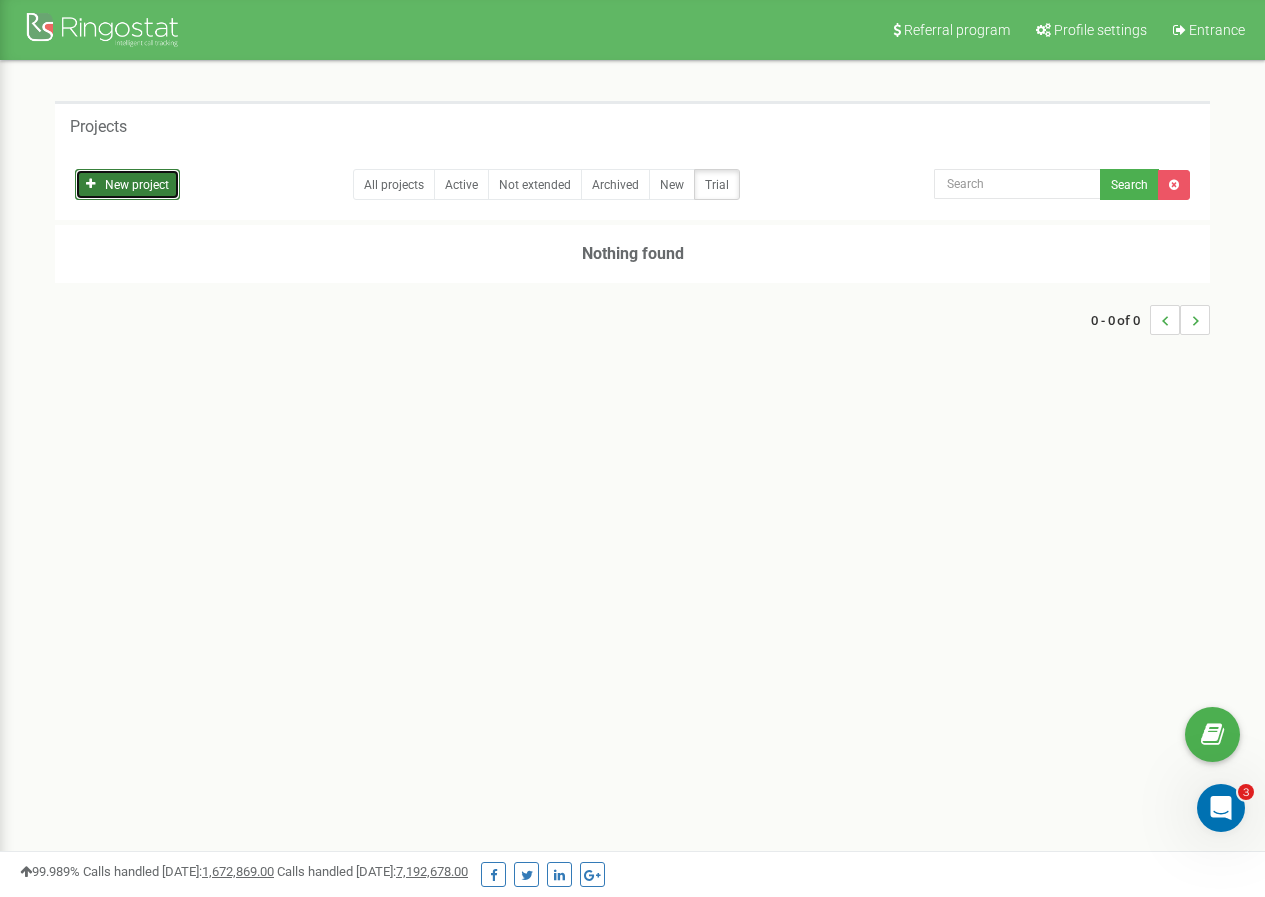 click on "New project" at bounding box center [137, 185] 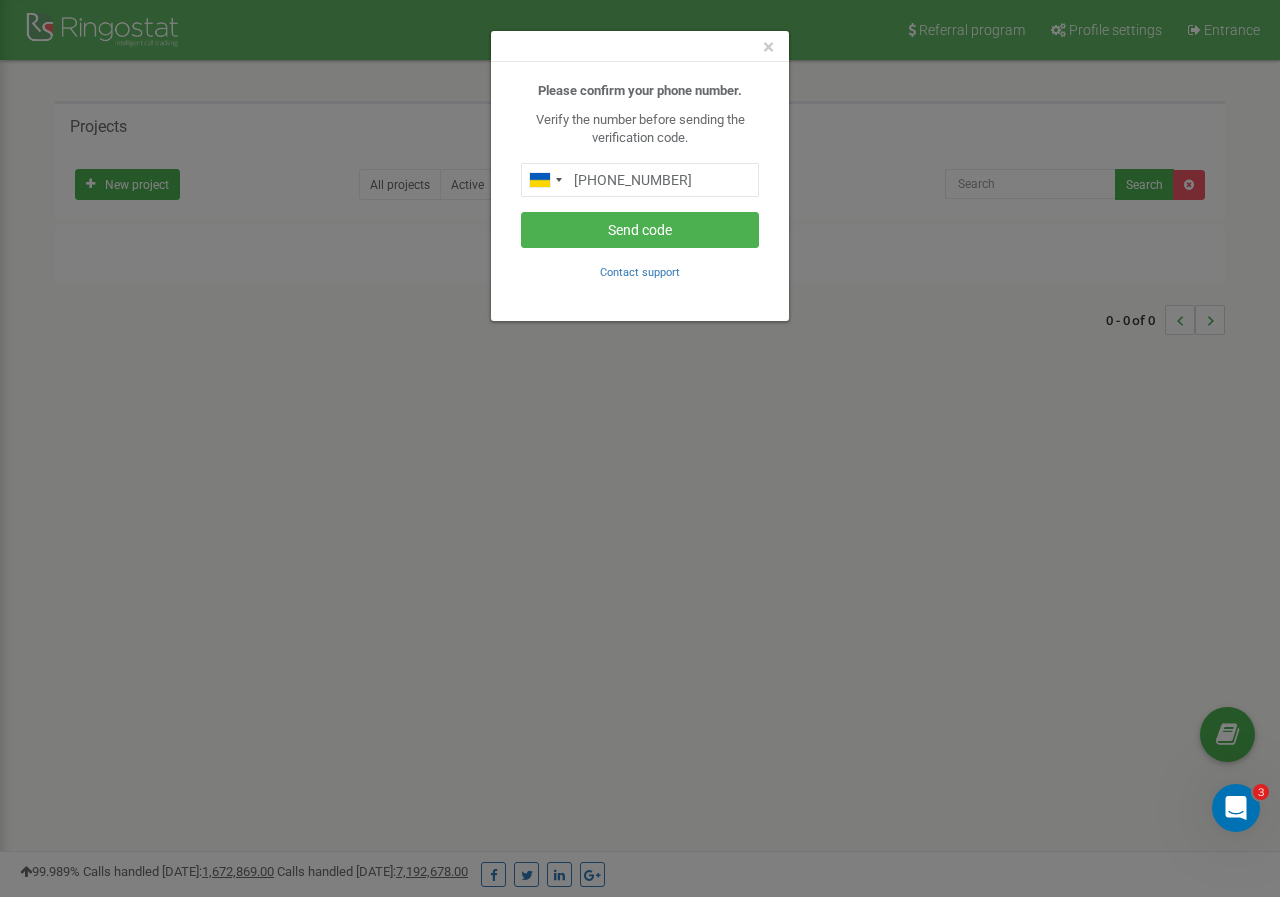 click on "×
Please confirm your phone number.
Verify the number before sending the verification code.
+380635602305
Send code
Contact support" at bounding box center [640, 448] 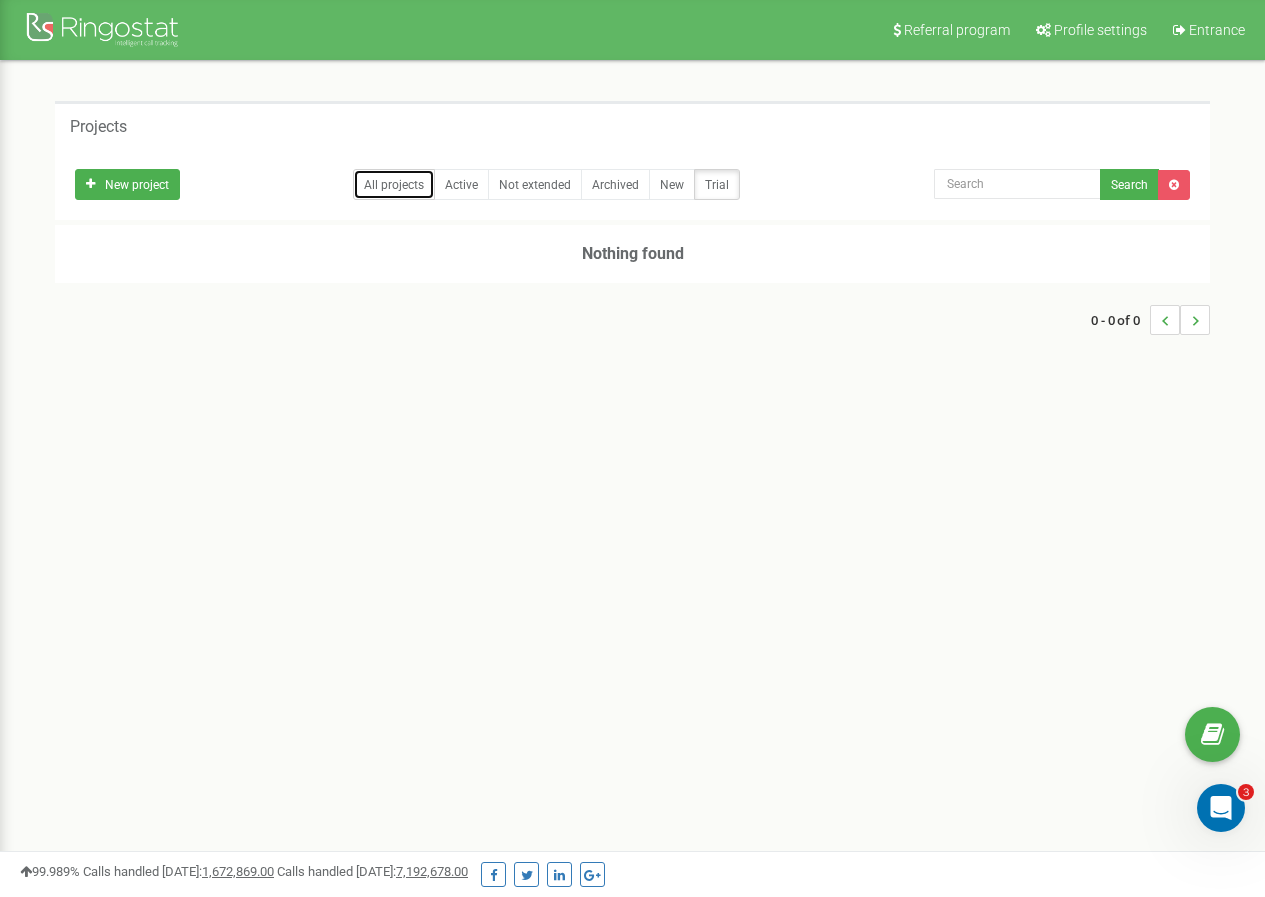 click on "All projects" at bounding box center [394, 185] 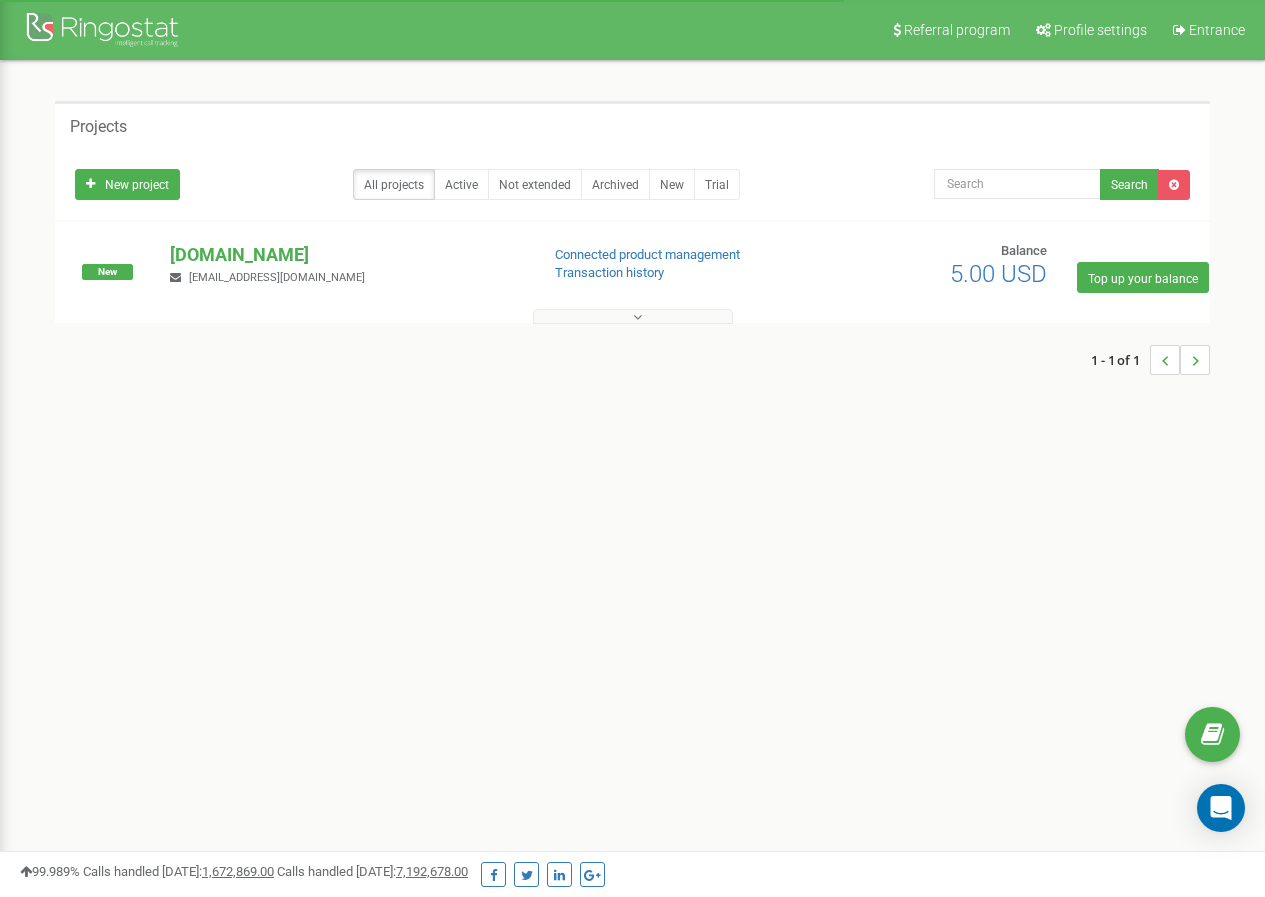 scroll, scrollTop: 0, scrollLeft: 0, axis: both 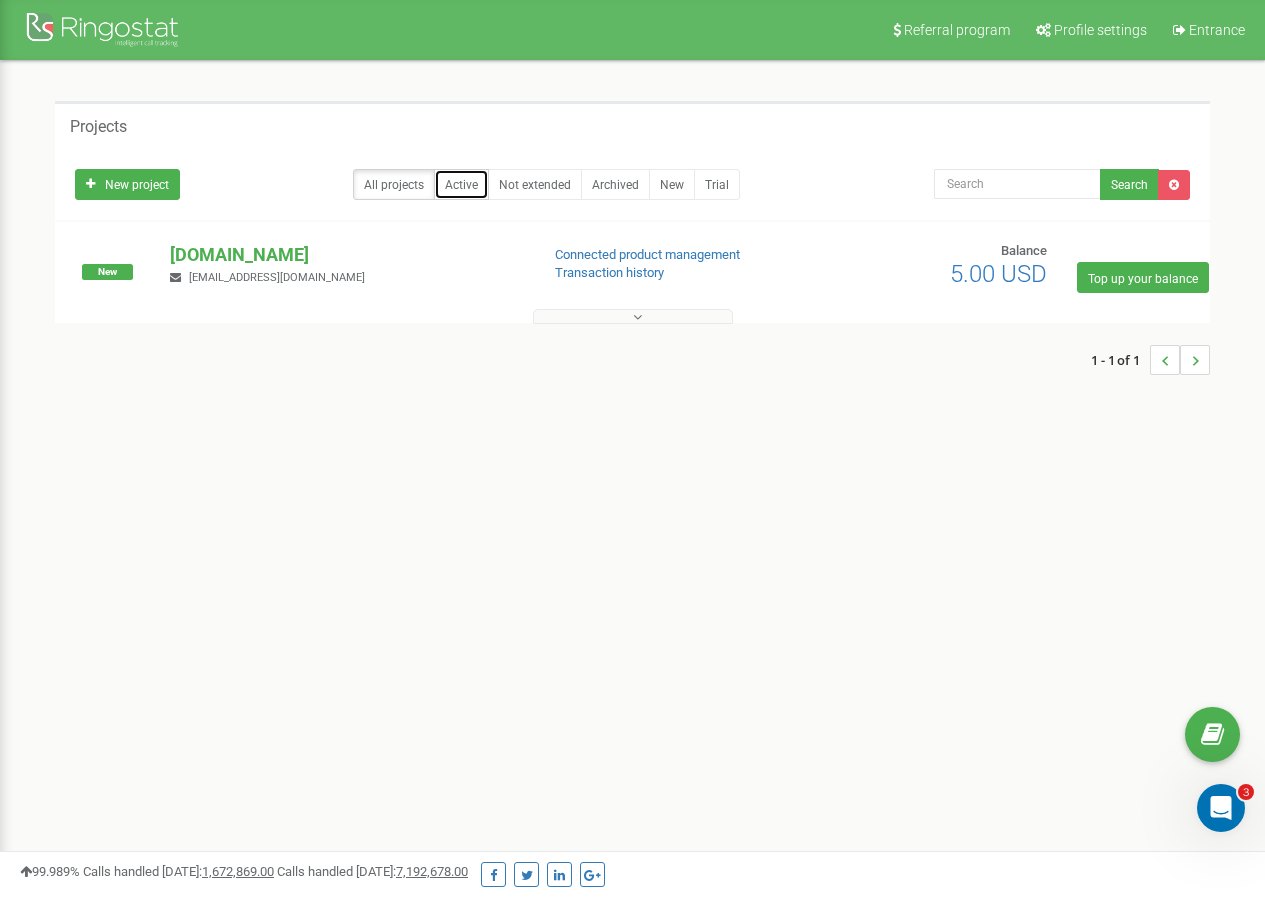 click on "Active" at bounding box center (461, 185) 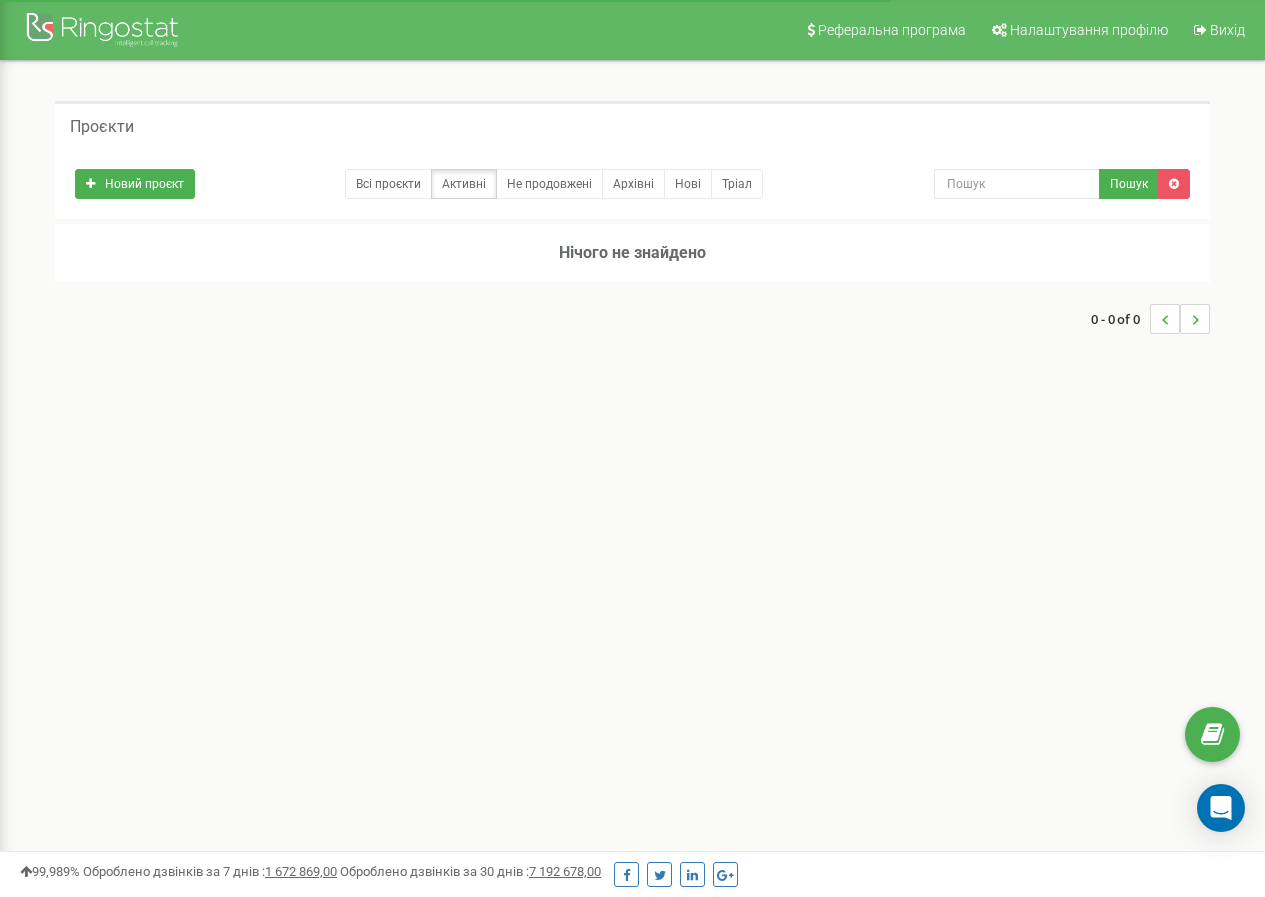 scroll, scrollTop: 0, scrollLeft: 0, axis: both 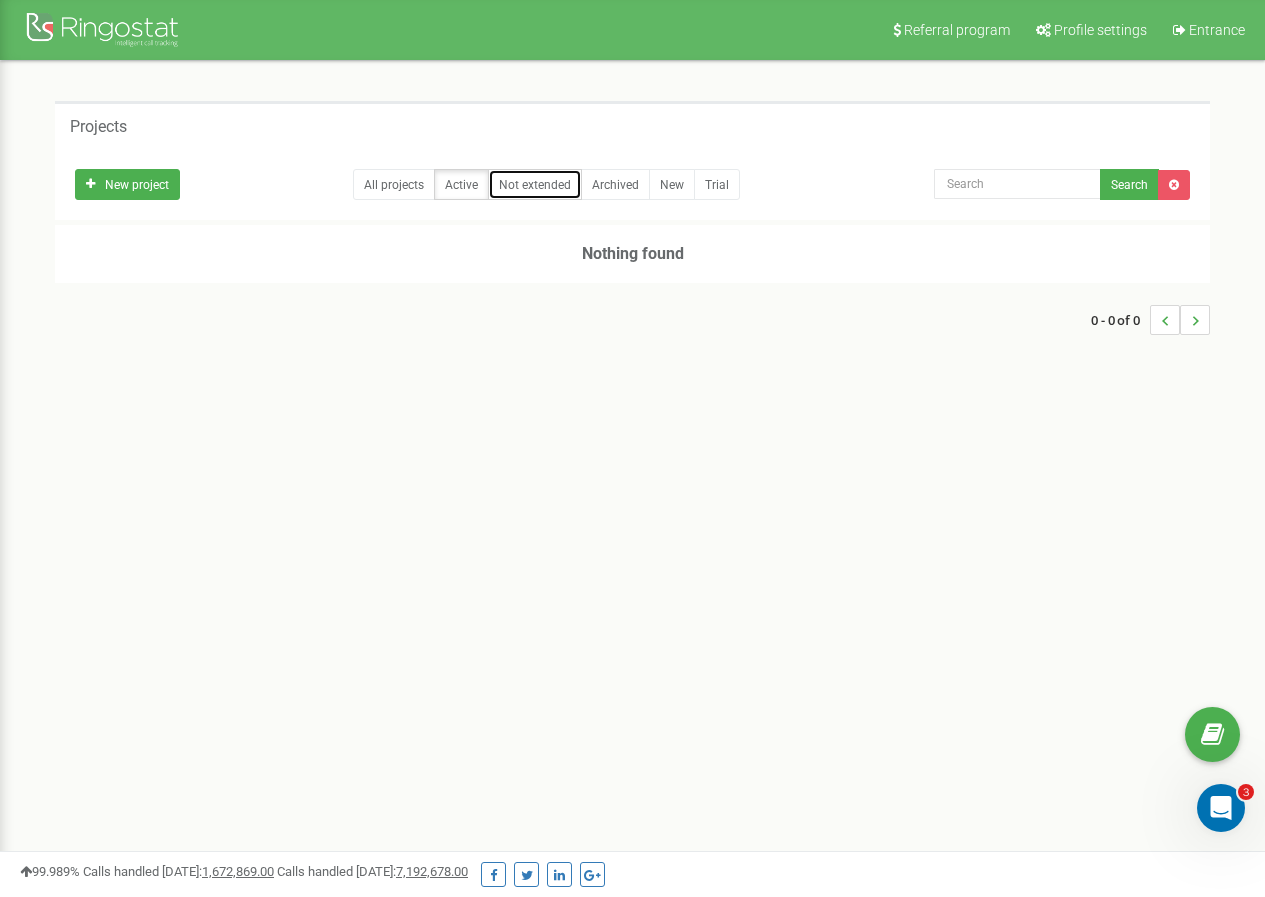 click on "Not extended" at bounding box center [535, 185] 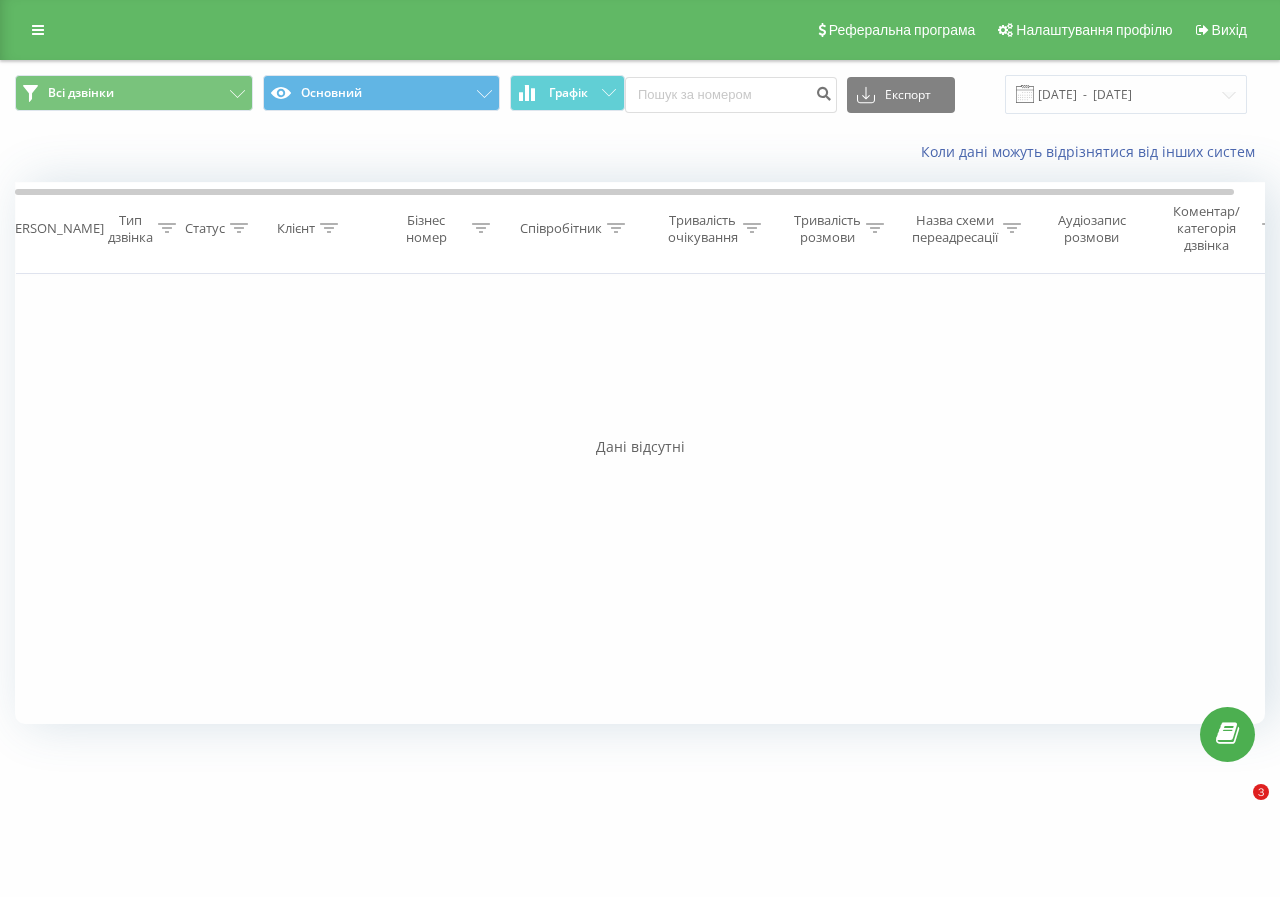 scroll, scrollTop: 0, scrollLeft: 0, axis: both 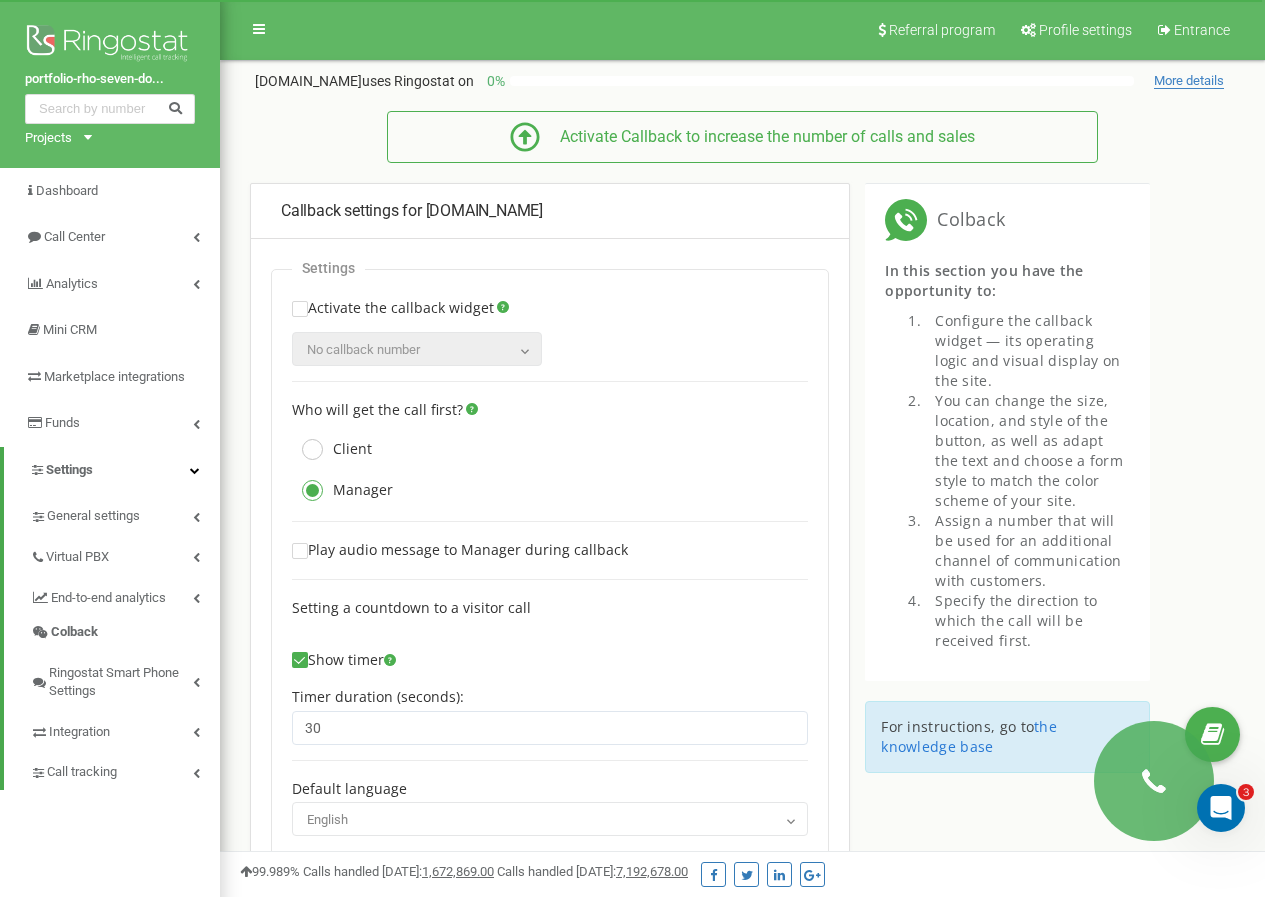 click on "For instructions, go to
the knowledge base" at bounding box center [1007, 737] 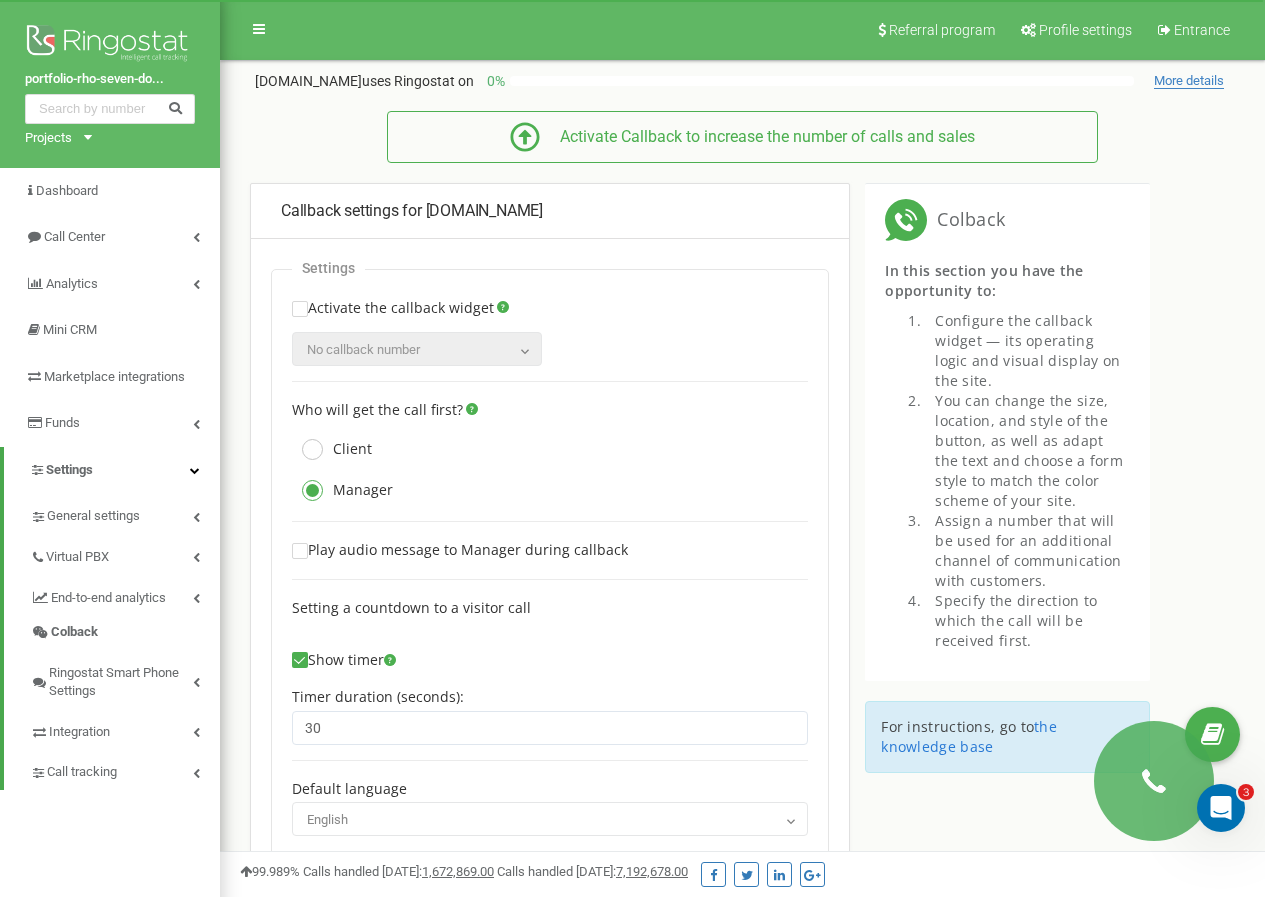 click on "Callback settings for portfolio-rho-seven-do33w3ib76.vercel.app
Settings
Activate the callback widget
No callback number
30 0.5 View" at bounding box center (700, 953) 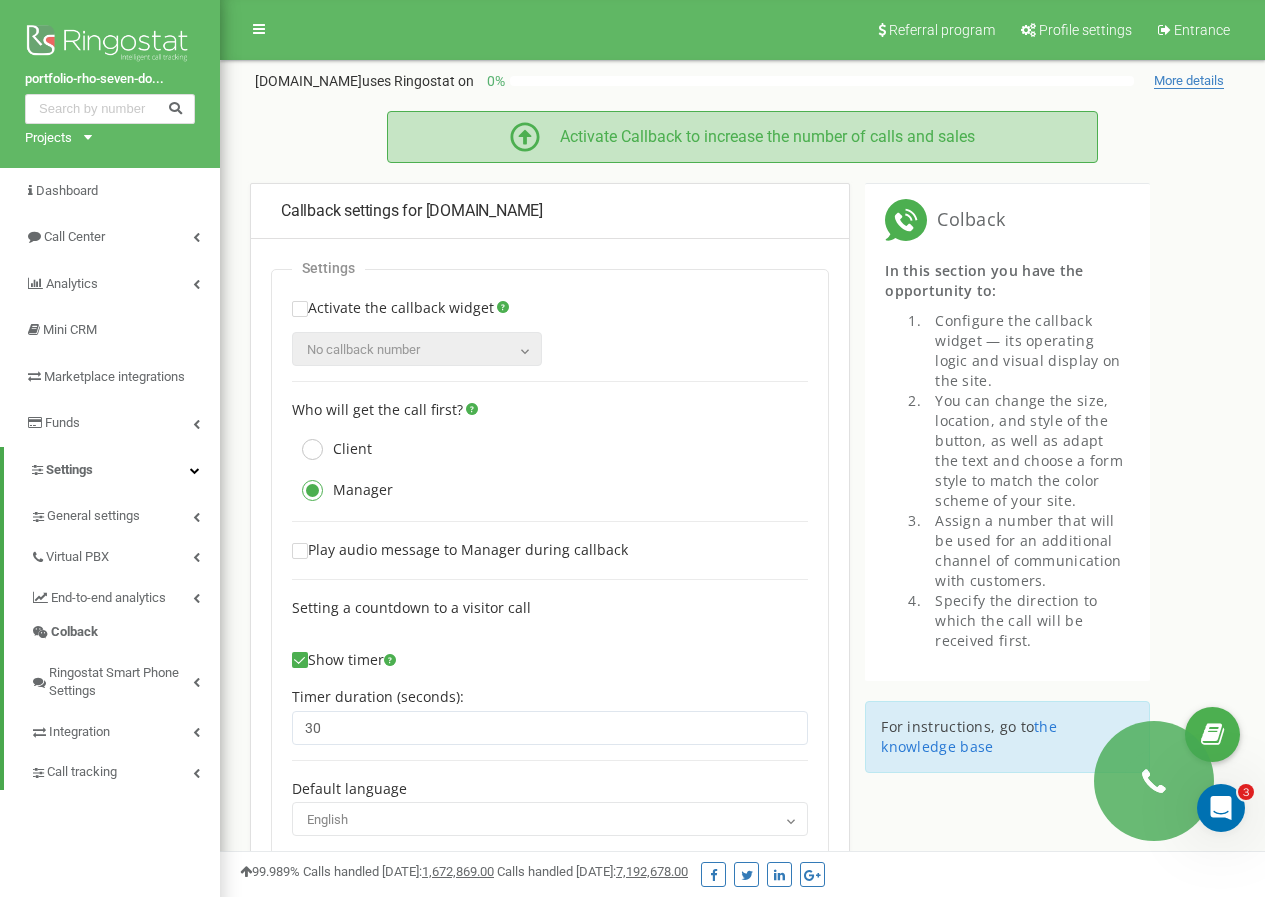 click on "Activate Callback to increase the number of calls and sales" at bounding box center [742, 137] 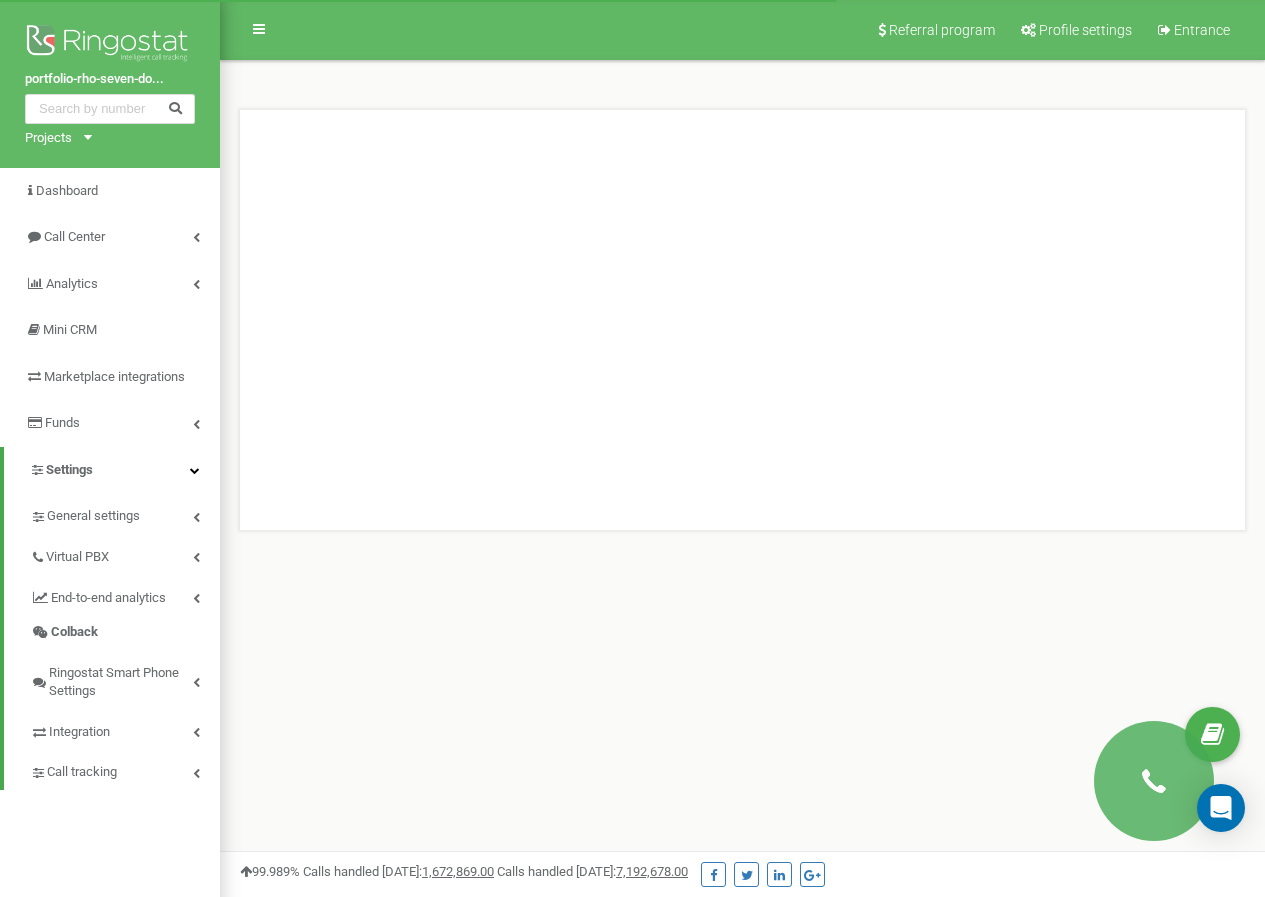 scroll, scrollTop: 0, scrollLeft: 0, axis: both 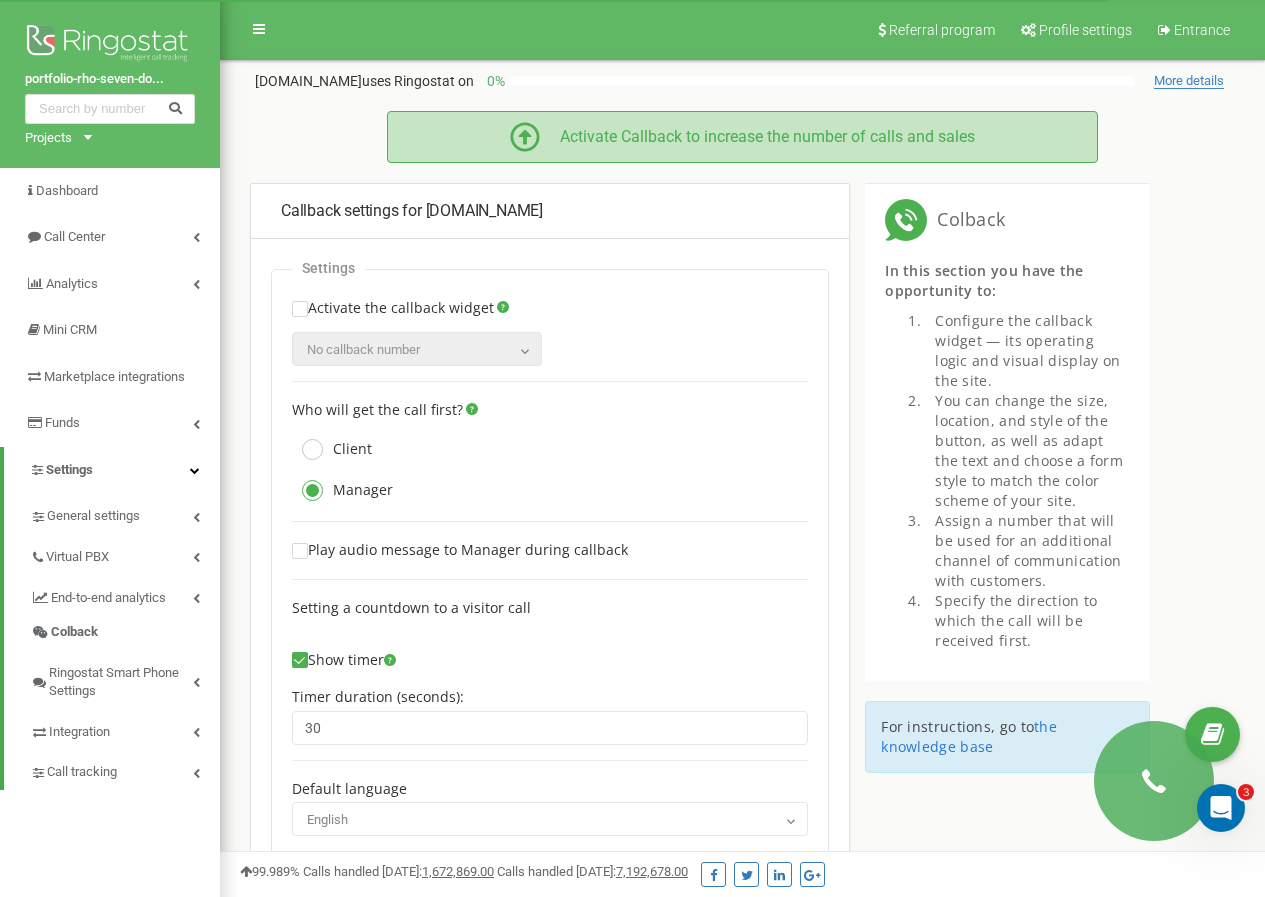 click on "Activate Callback to increase the number of calls and sales" at bounding box center [767, 136] 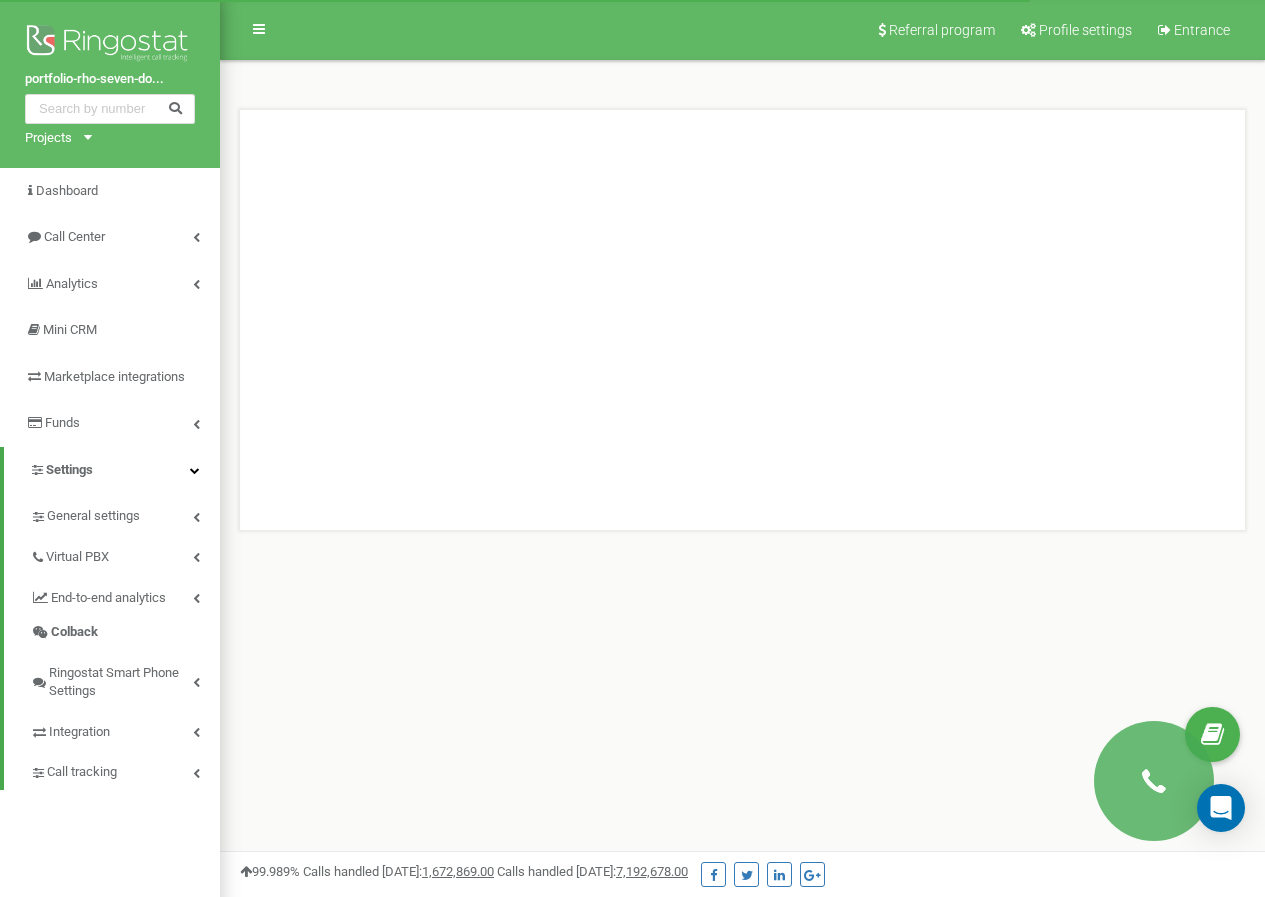 scroll, scrollTop: 0, scrollLeft: 0, axis: both 